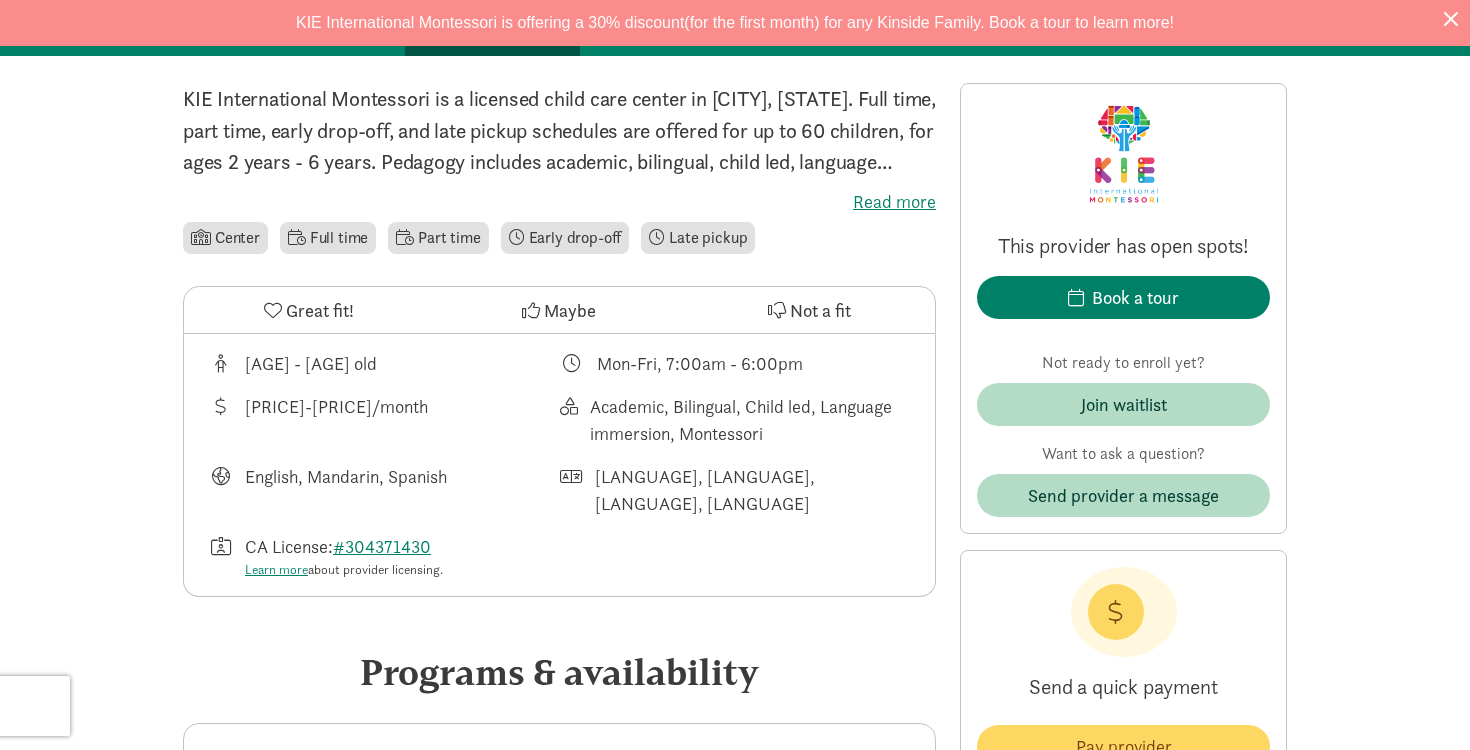 scroll, scrollTop: 709, scrollLeft: 0, axis: vertical 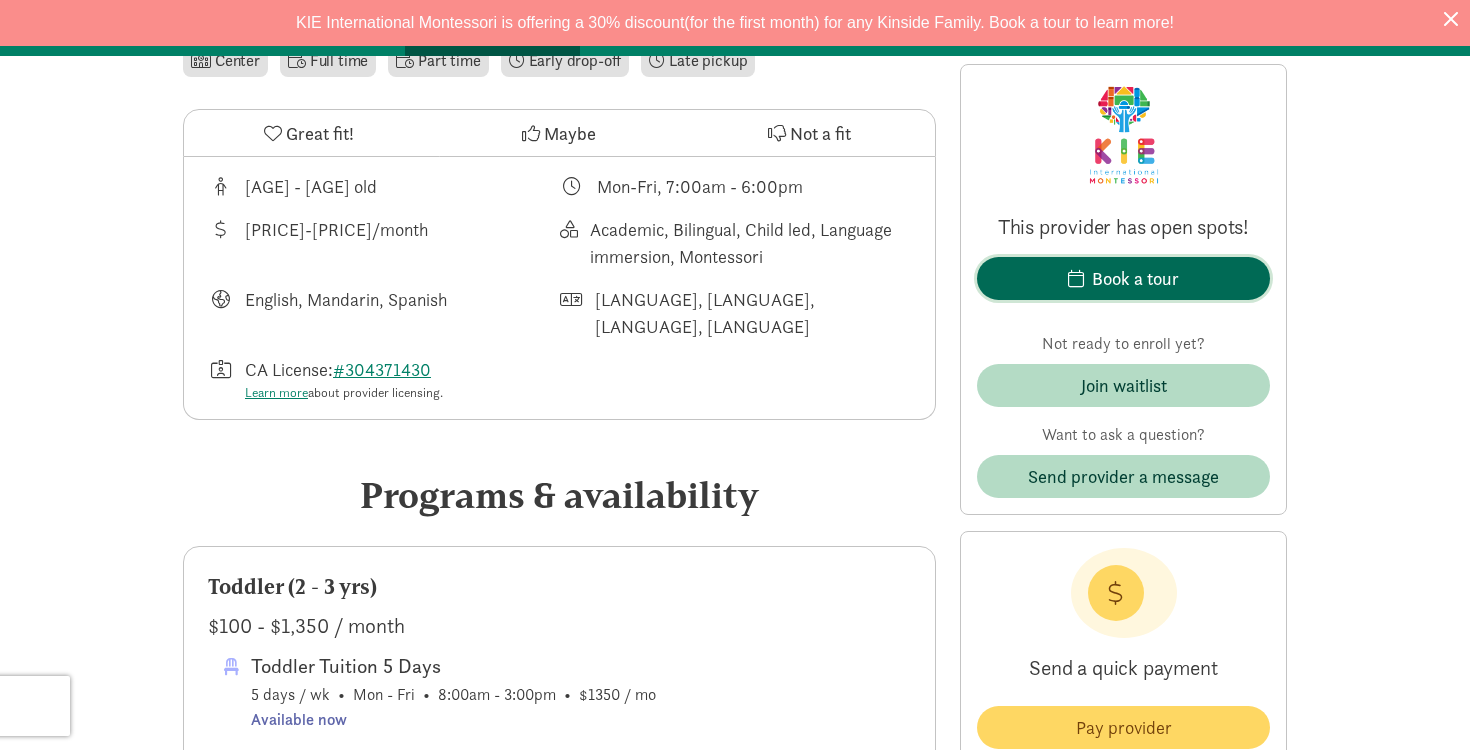 click on "Book a tour" 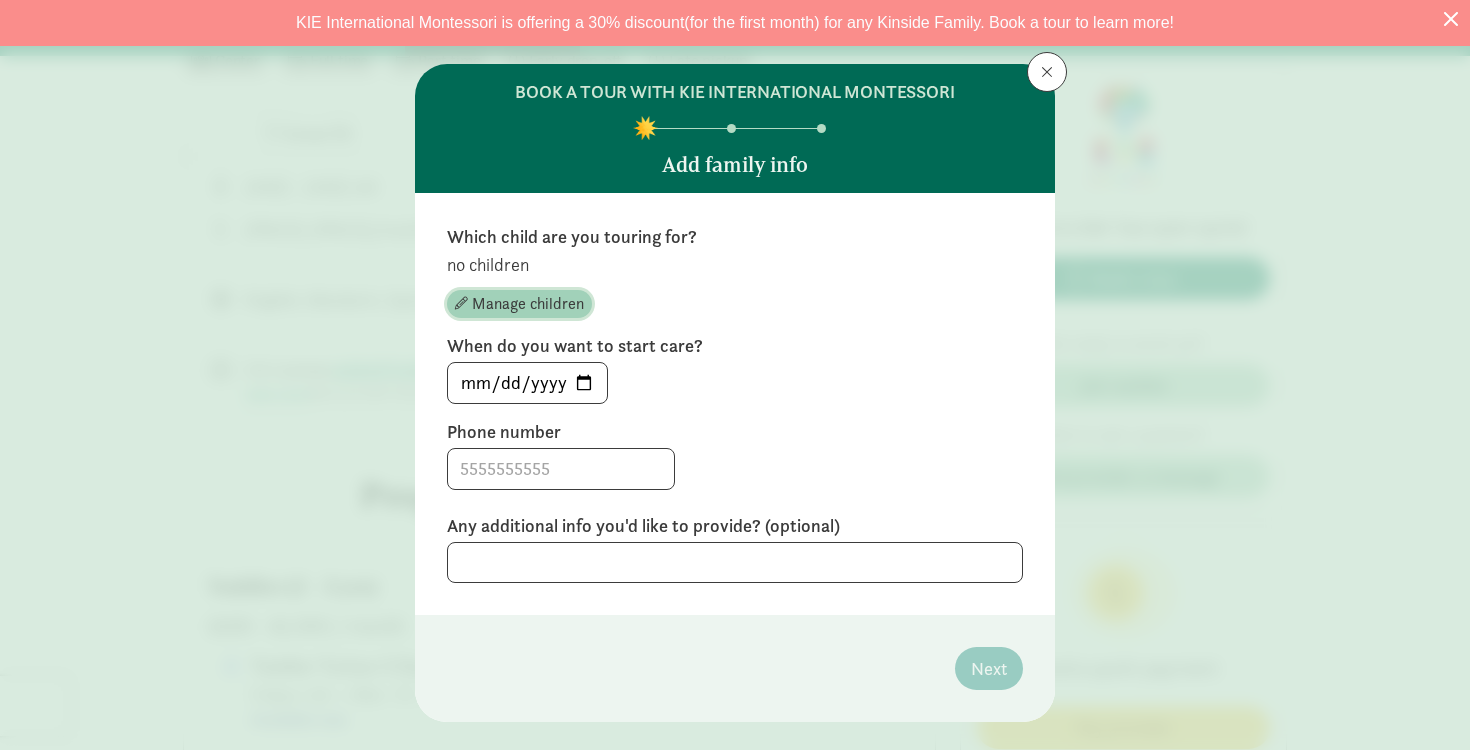 click at bounding box center (461, 303) 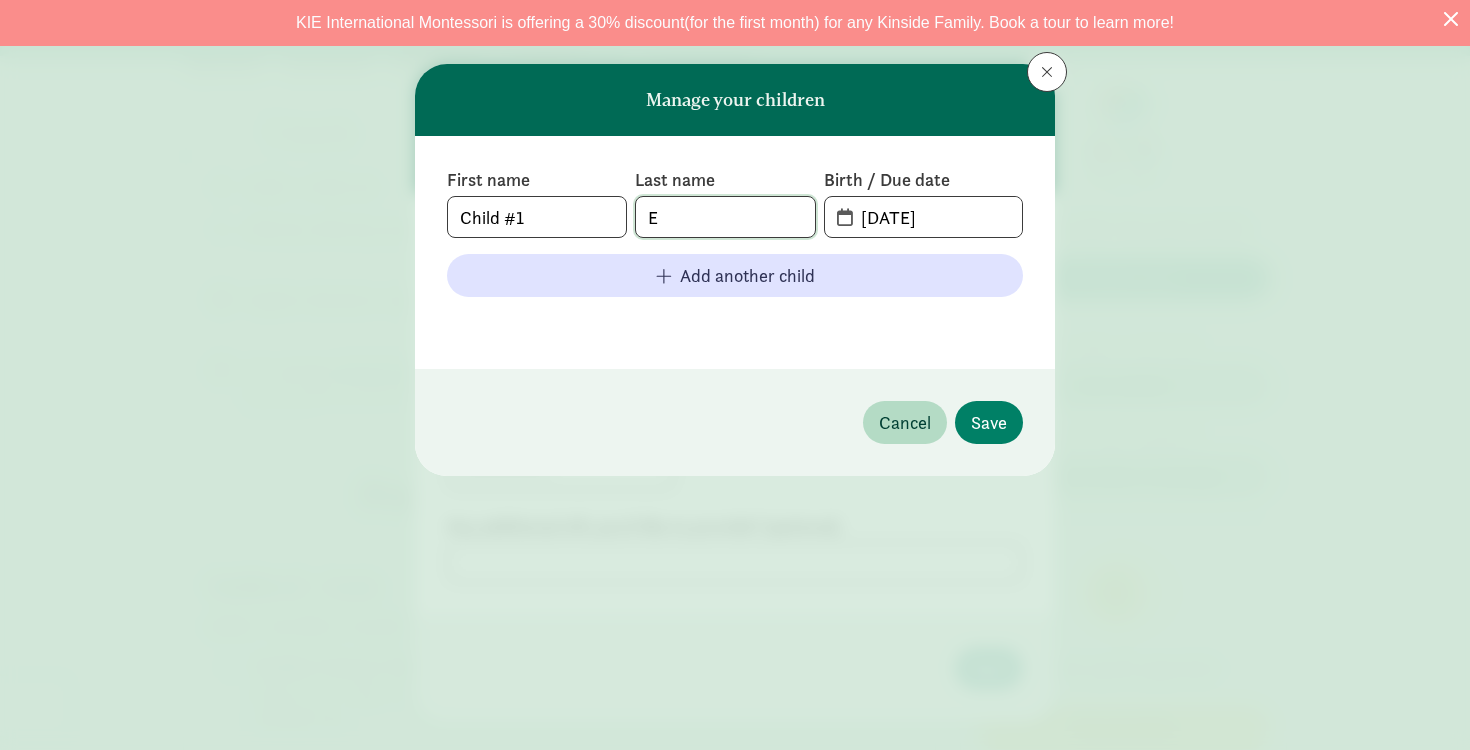 click on "E" 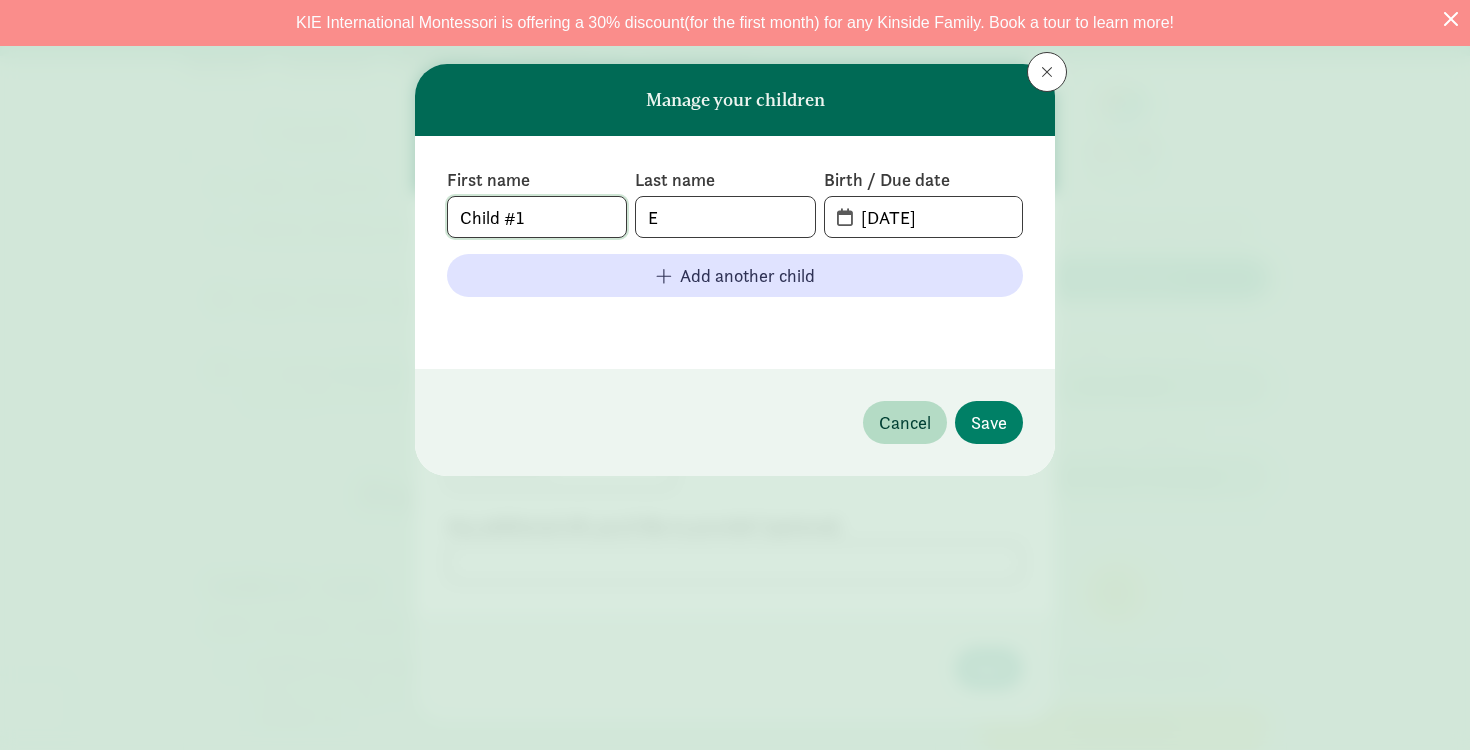 drag, startPoint x: 594, startPoint y: 223, endPoint x: 437, endPoint y: 212, distance: 157.38487 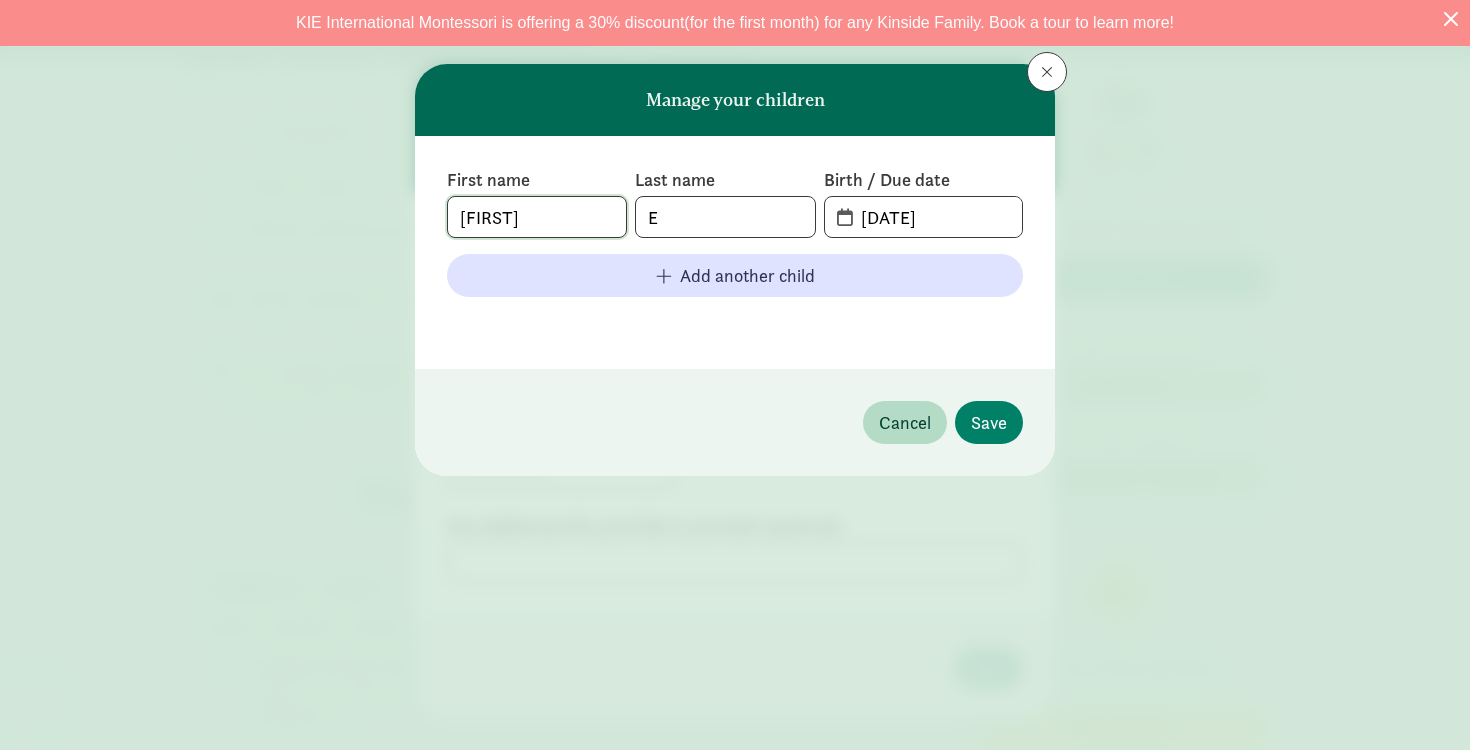 type on "[FIRST]" 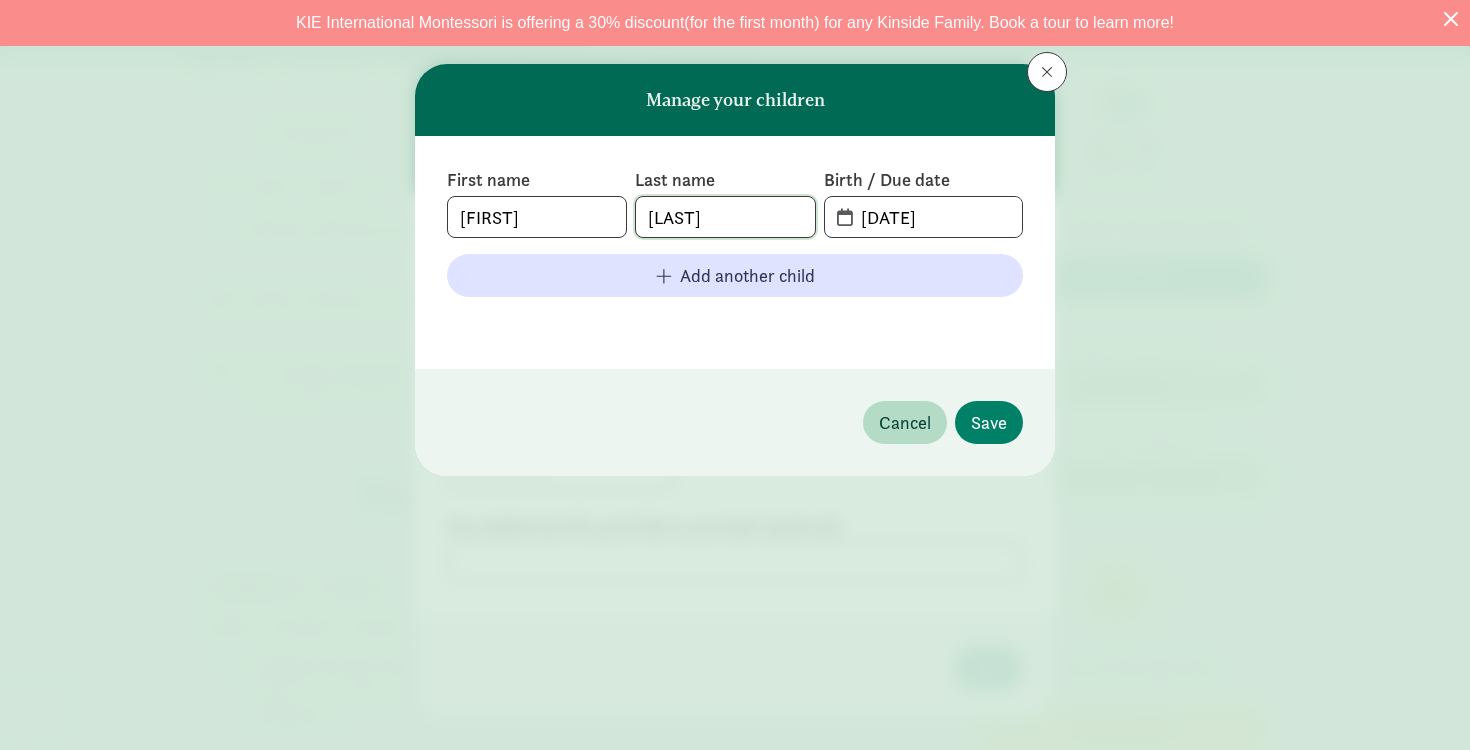 type on "[LAST]" 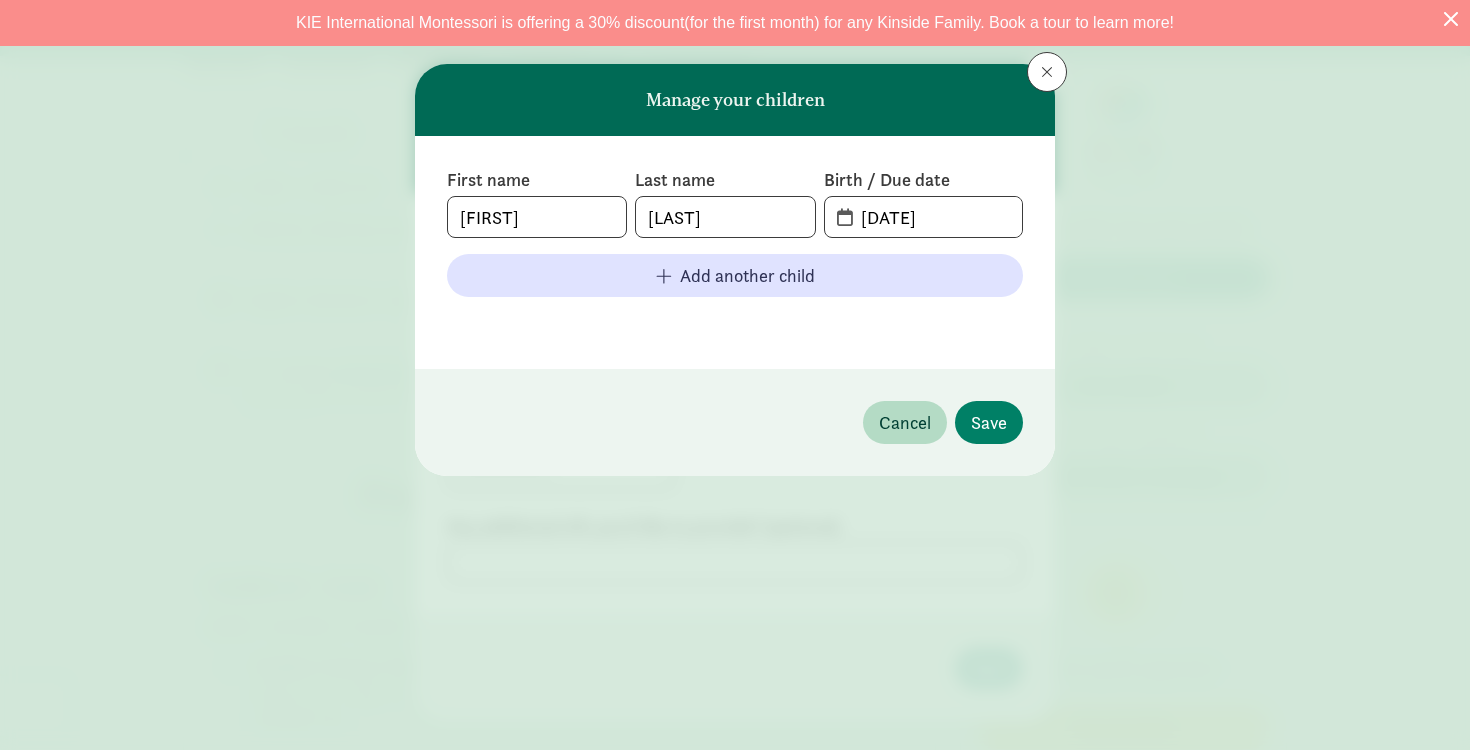 click on "[DATE]" at bounding box center (923, 217) 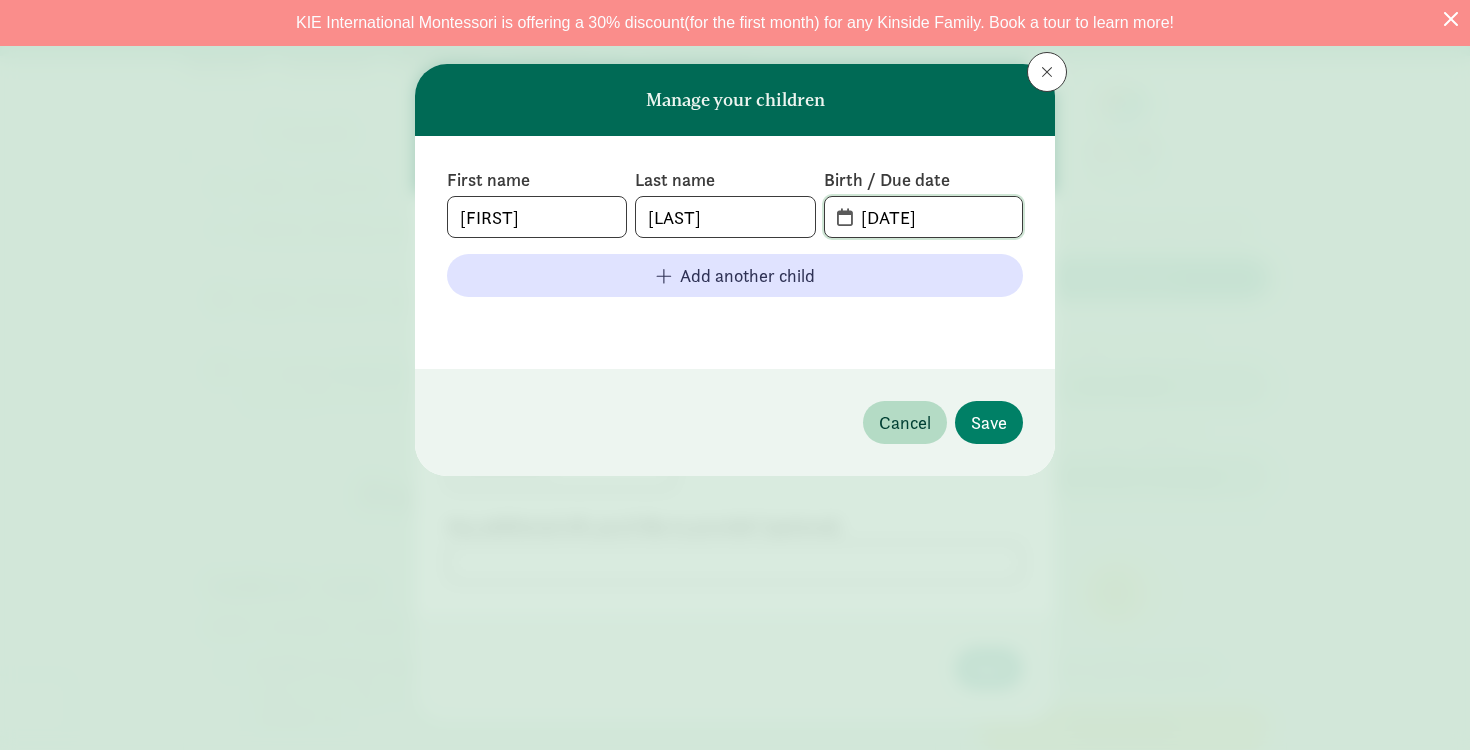 click on "[DATE]" 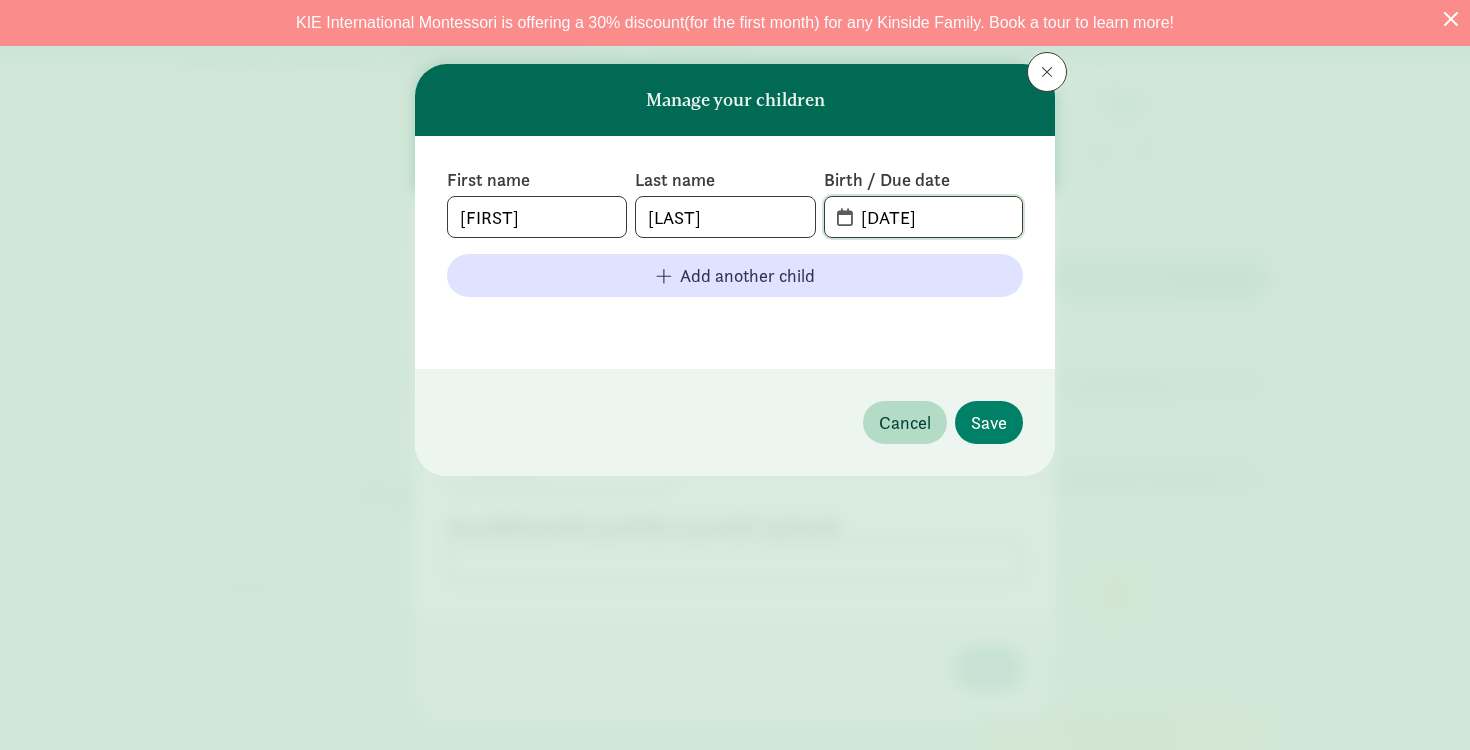 drag, startPoint x: 961, startPoint y: 224, endPoint x: 832, endPoint y: 218, distance: 129.13947 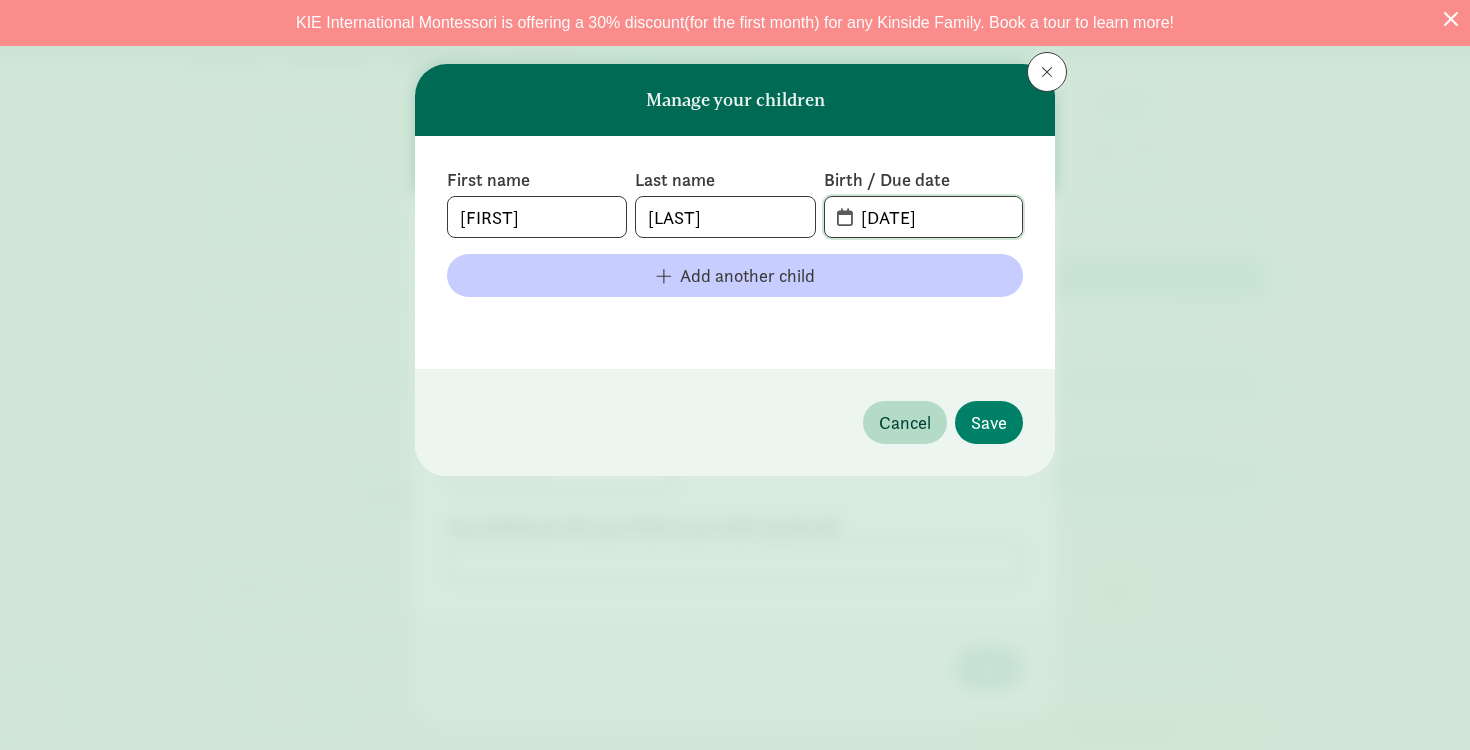 type on "[DATE]" 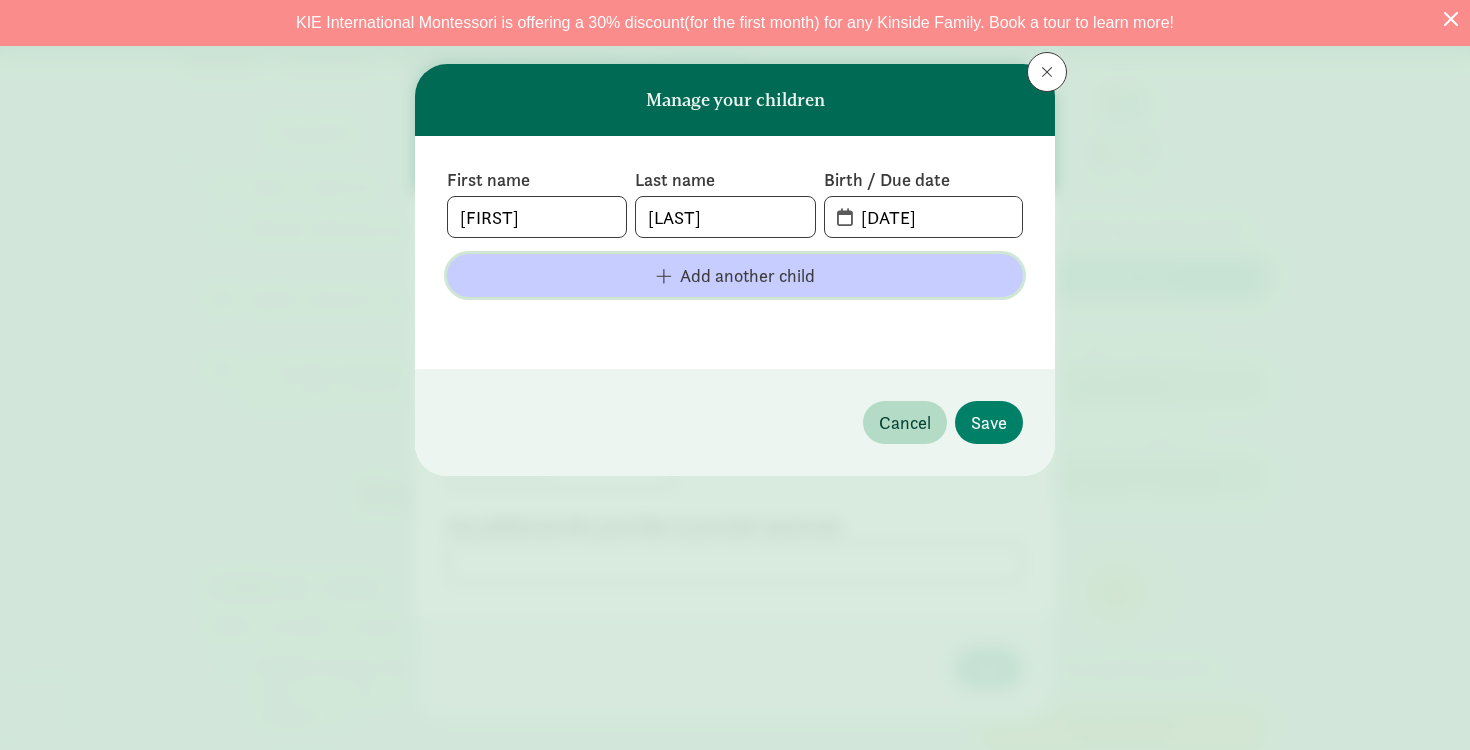 click on "Add another child" at bounding box center [735, 275] 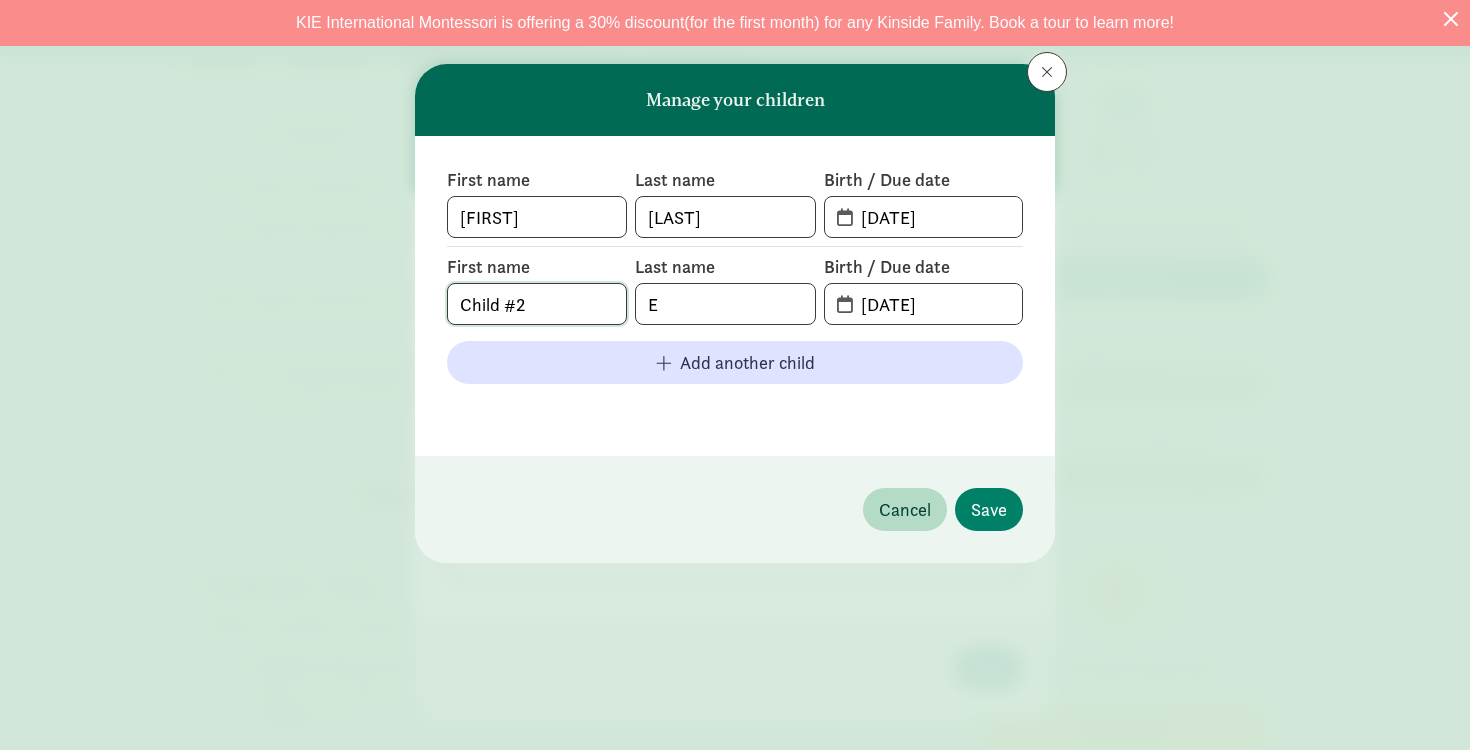 drag, startPoint x: 588, startPoint y: 313, endPoint x: 417, endPoint y: 313, distance: 171 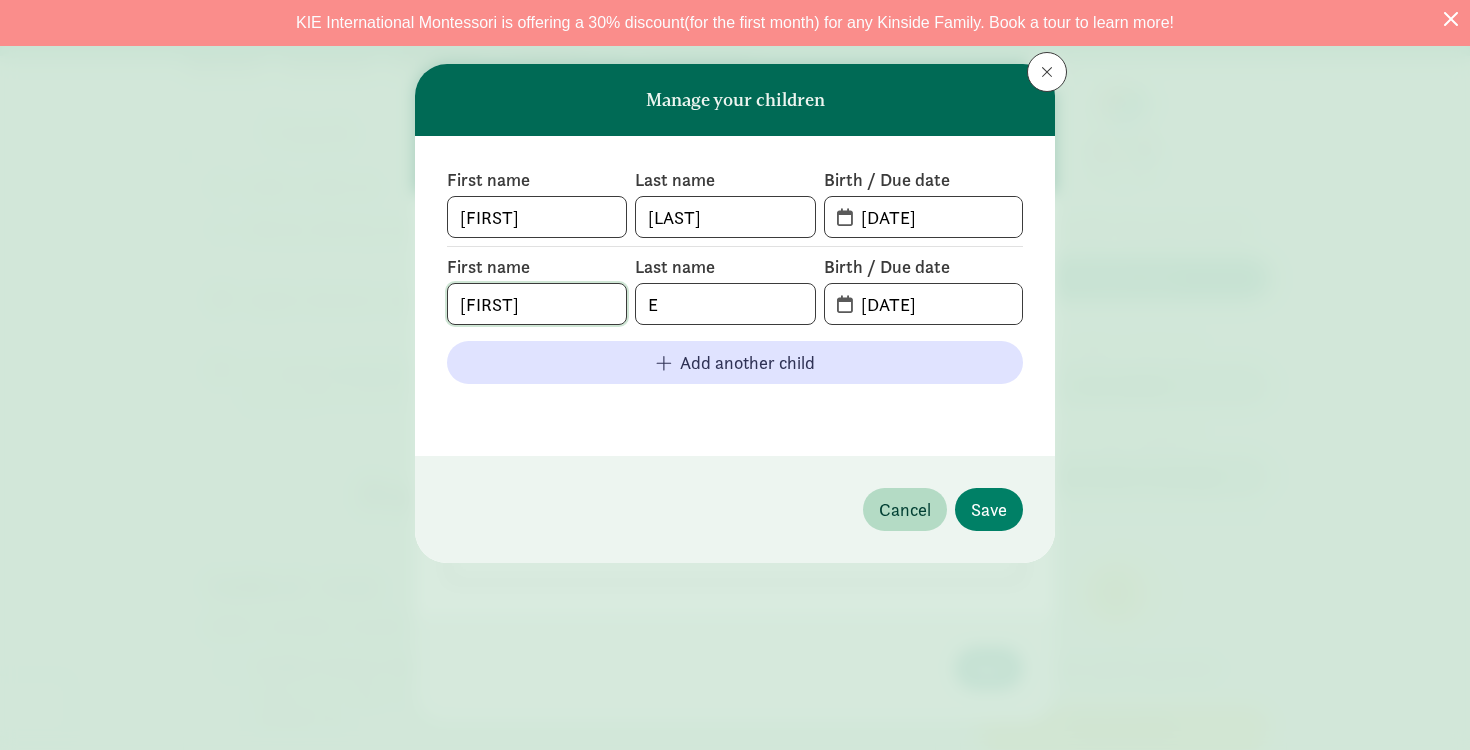 type on "[FIRST]" 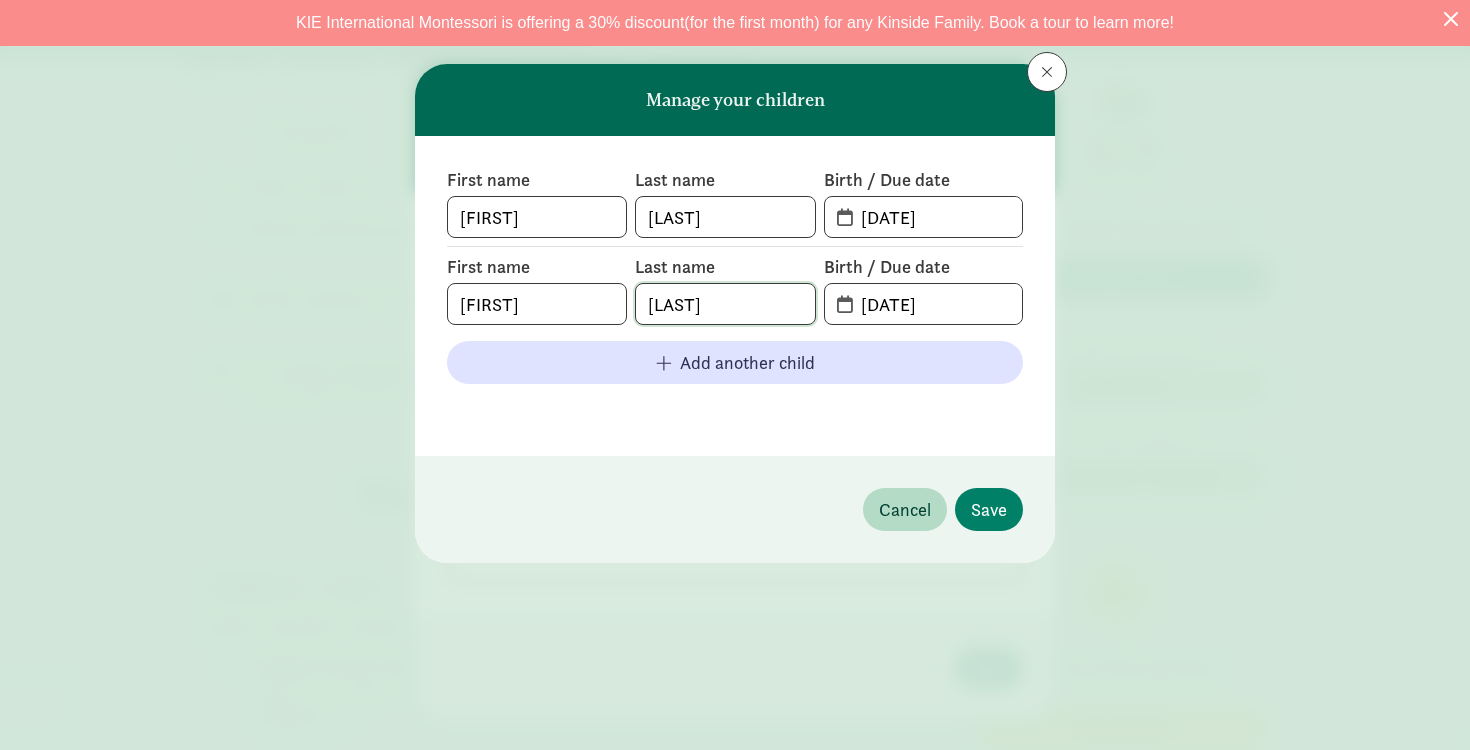 type on "[LAST]" 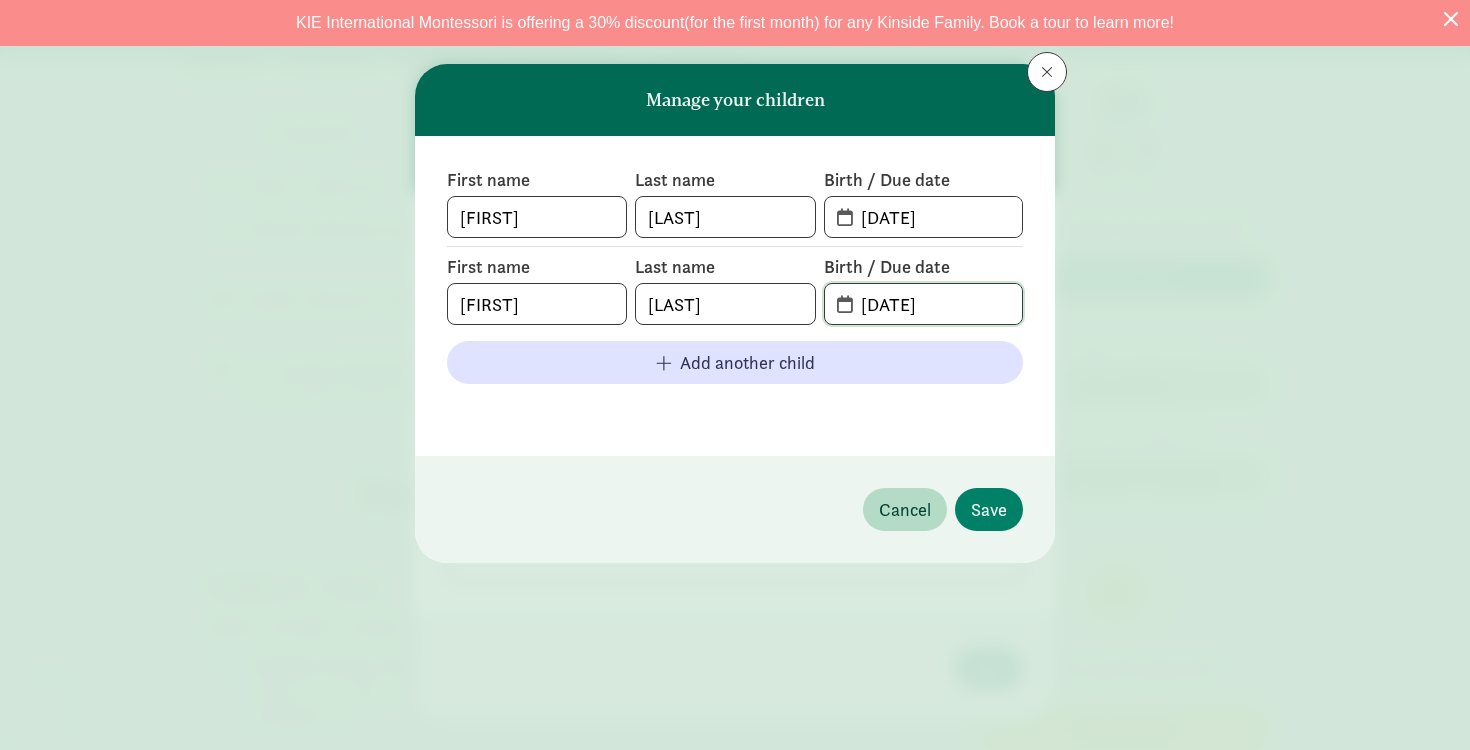 drag, startPoint x: 975, startPoint y: 312, endPoint x: 832, endPoint y: 295, distance: 144.00694 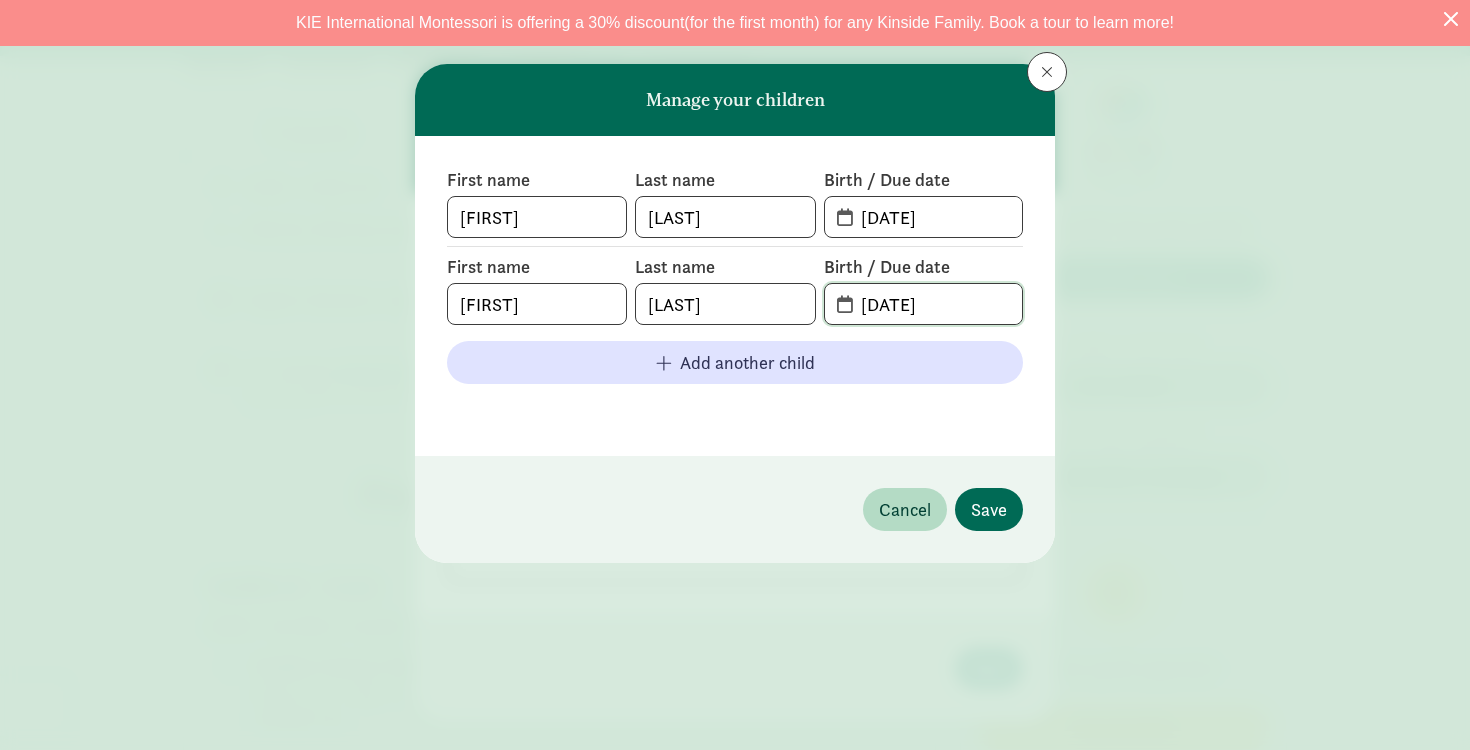 type on "[DATE]" 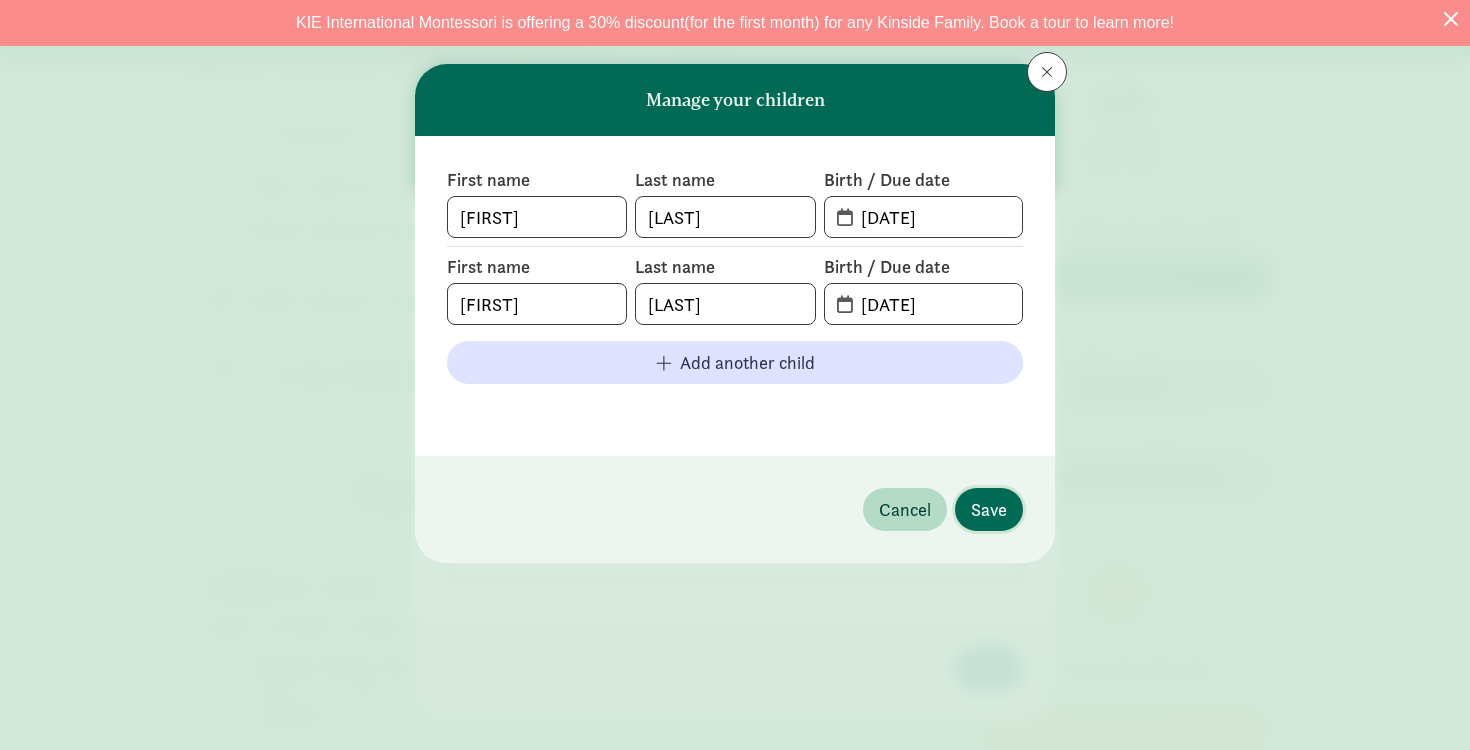 click on "Save" at bounding box center [989, 509] 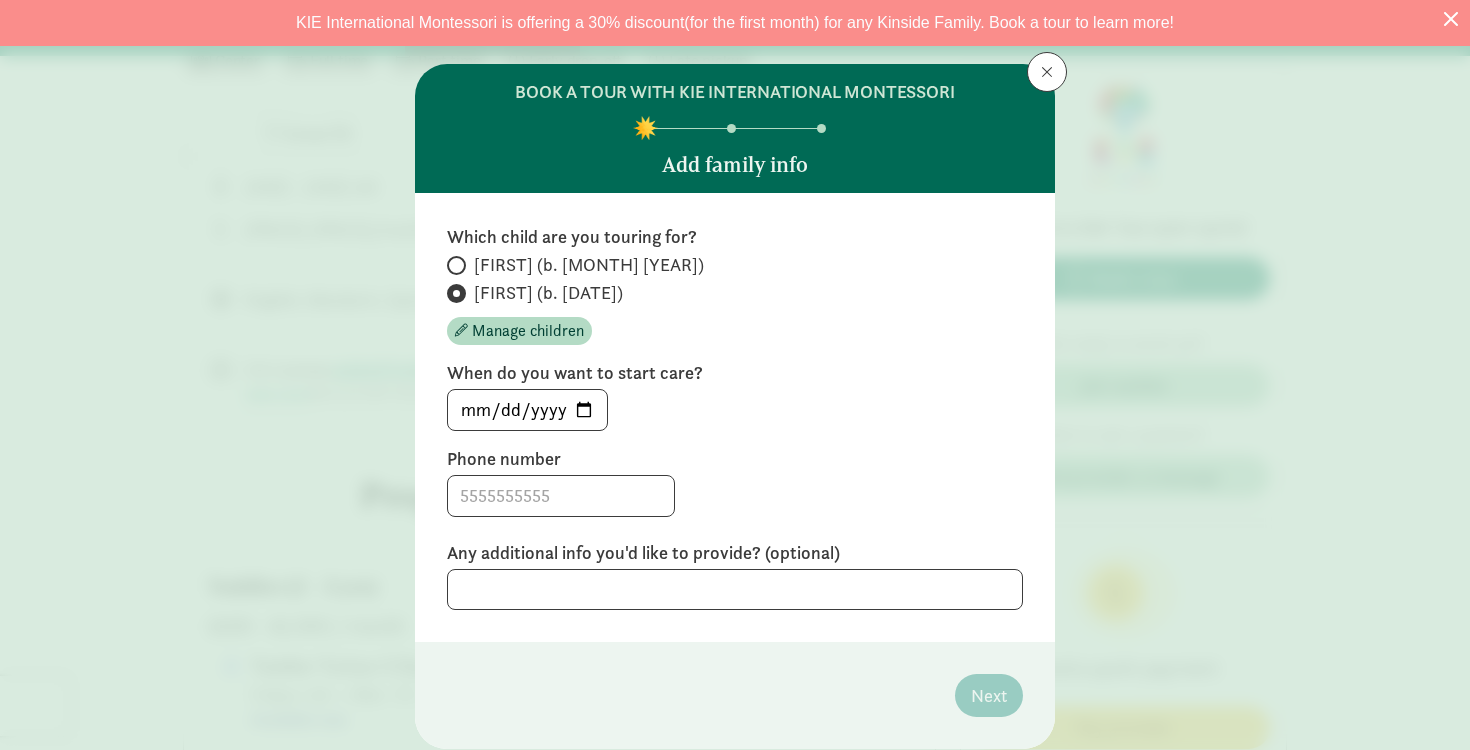 click on "[FIRST] (b. [MONTH] [YEAR])" at bounding box center [589, 265] 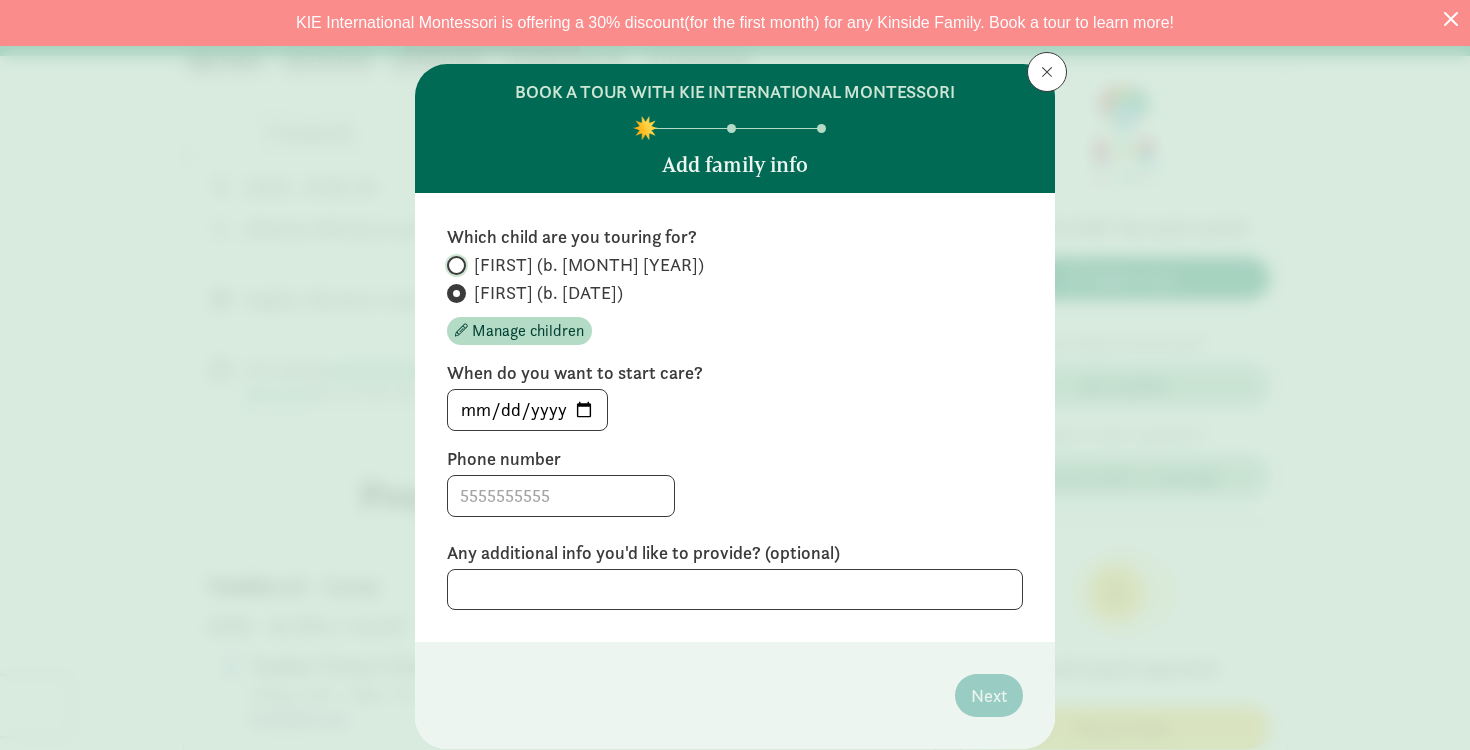 click on "[FIRST] (b. [MONTH] [YEAR])" at bounding box center [453, 265] 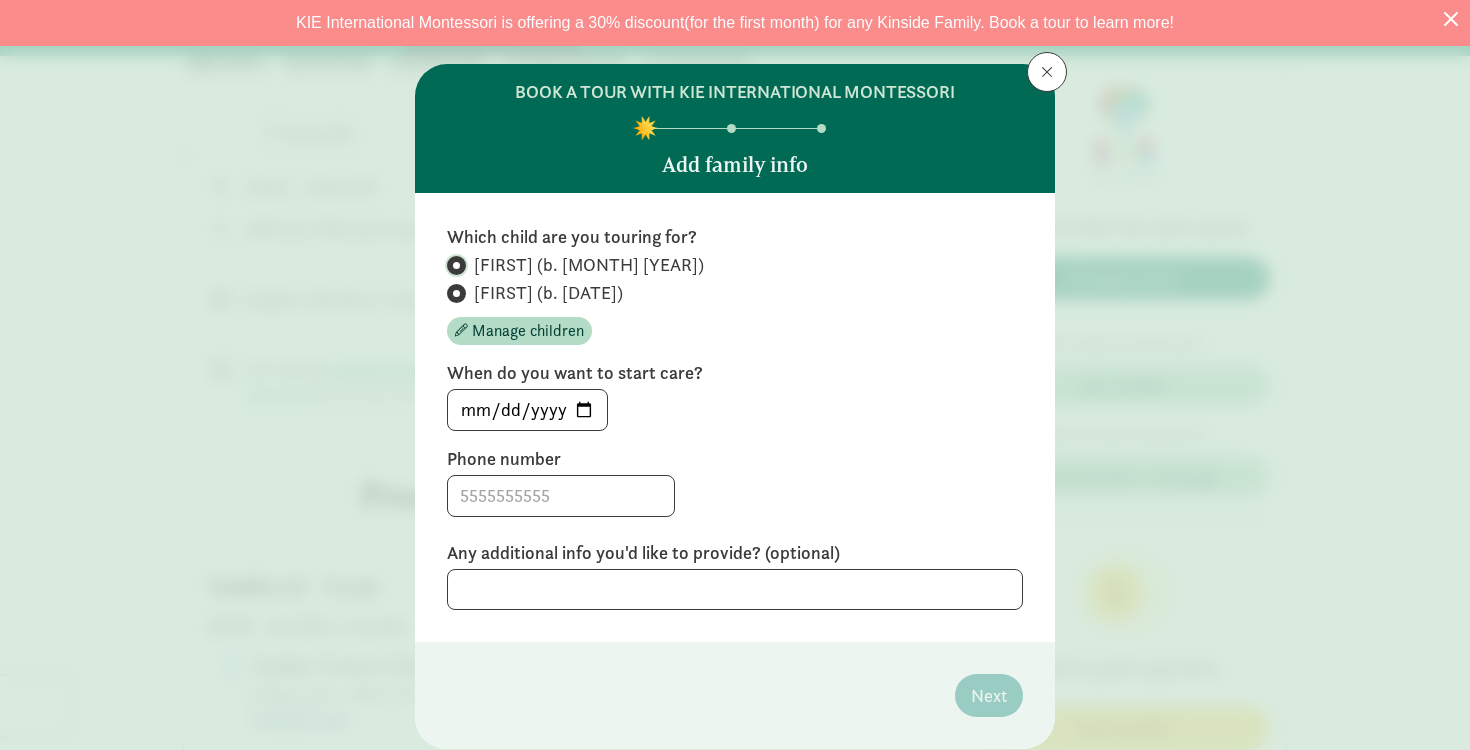radio on "false" 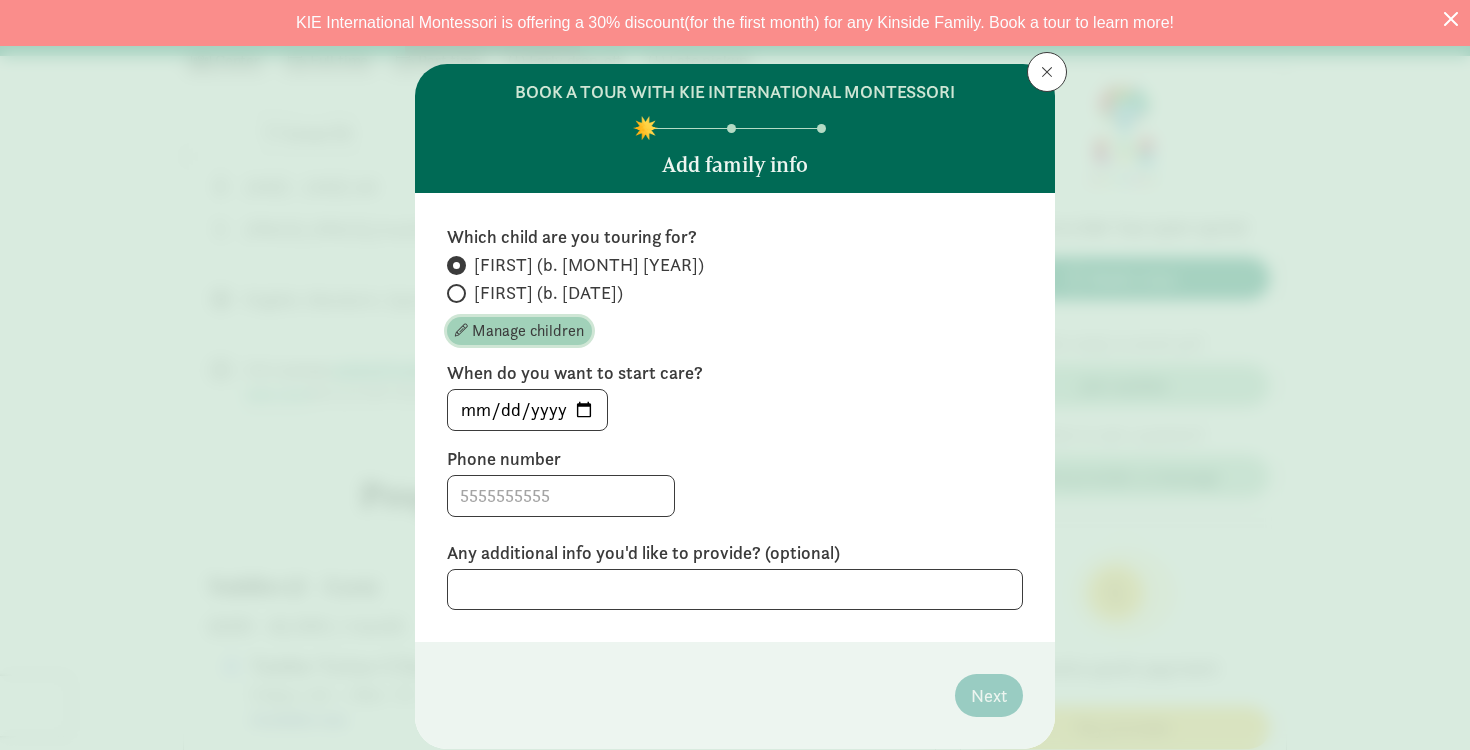 click on "Manage children" at bounding box center [528, 331] 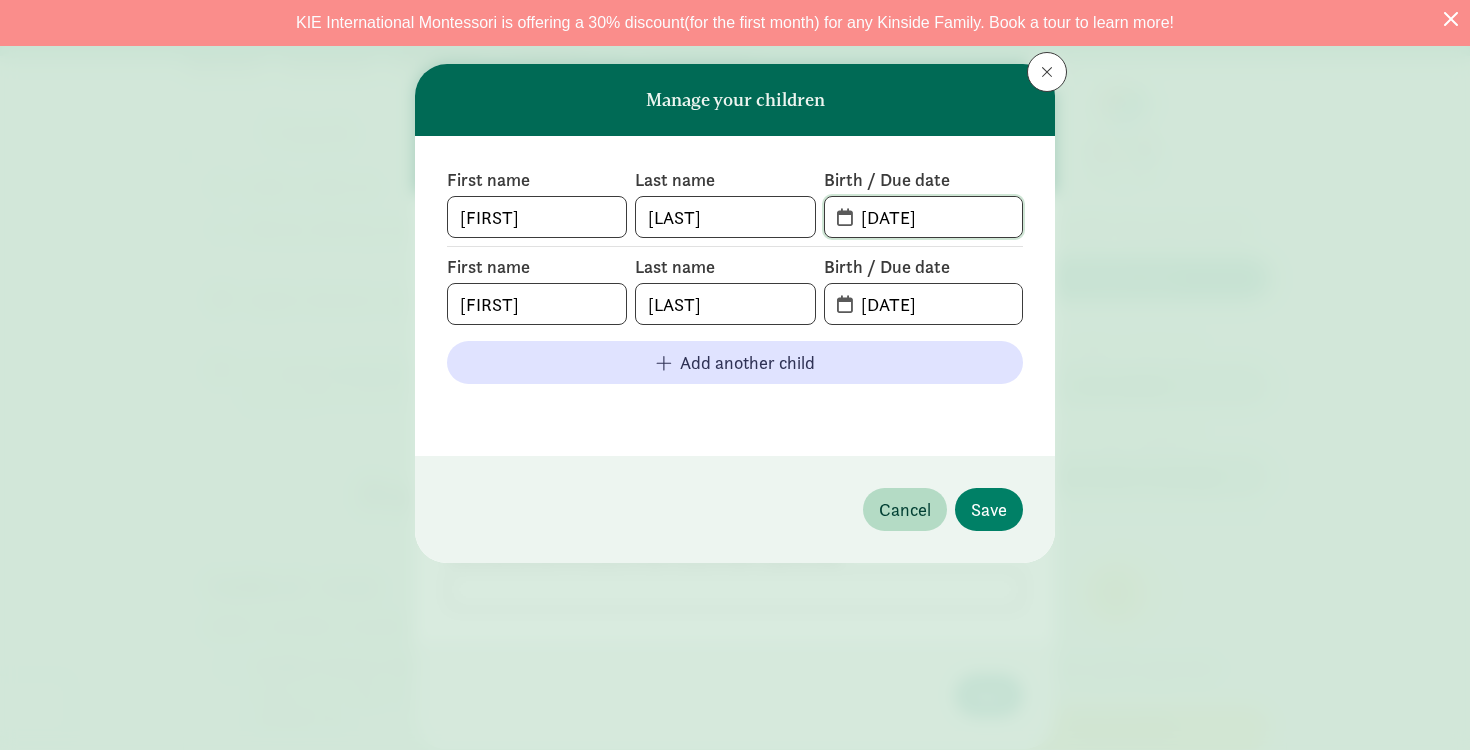 drag, startPoint x: 975, startPoint y: 216, endPoint x: 814, endPoint y: 217, distance: 161.00311 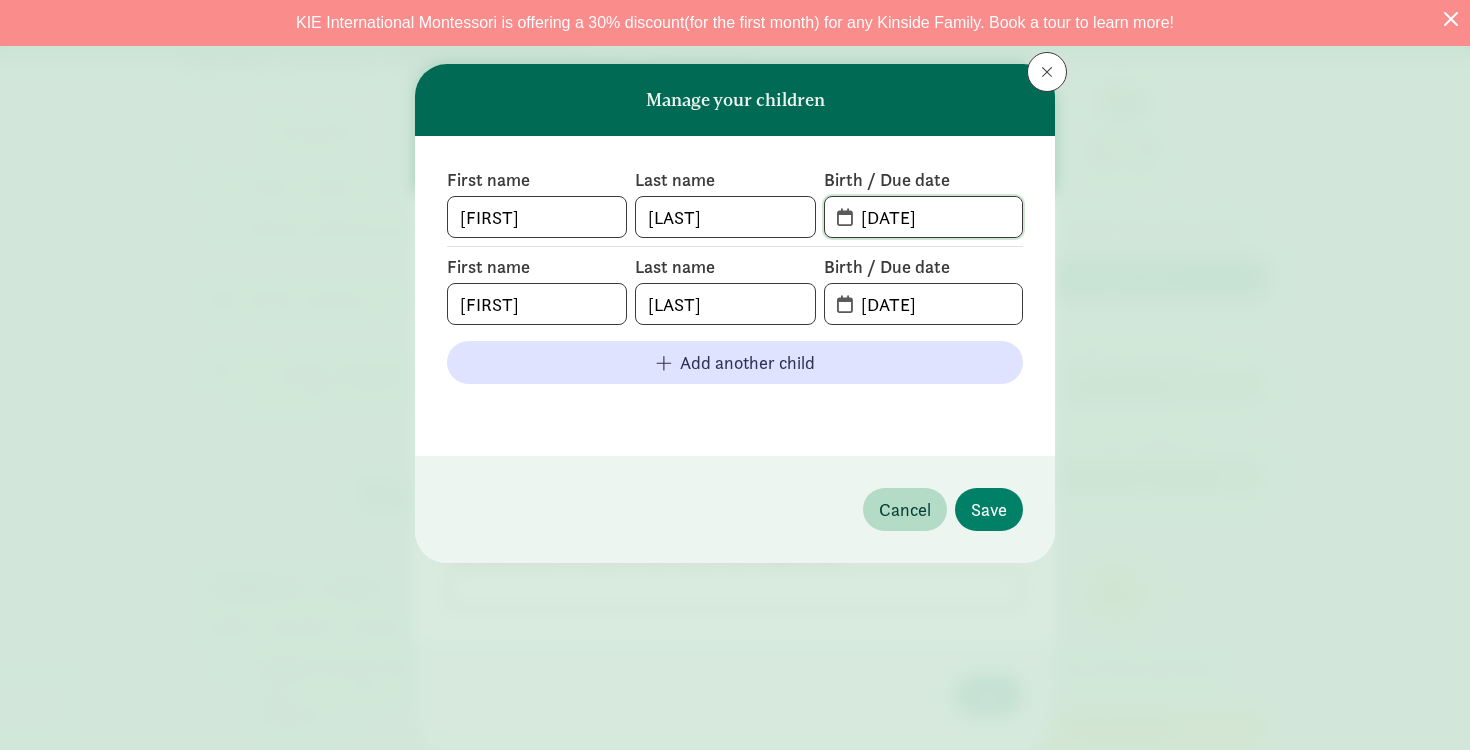 type on "[DATE]" 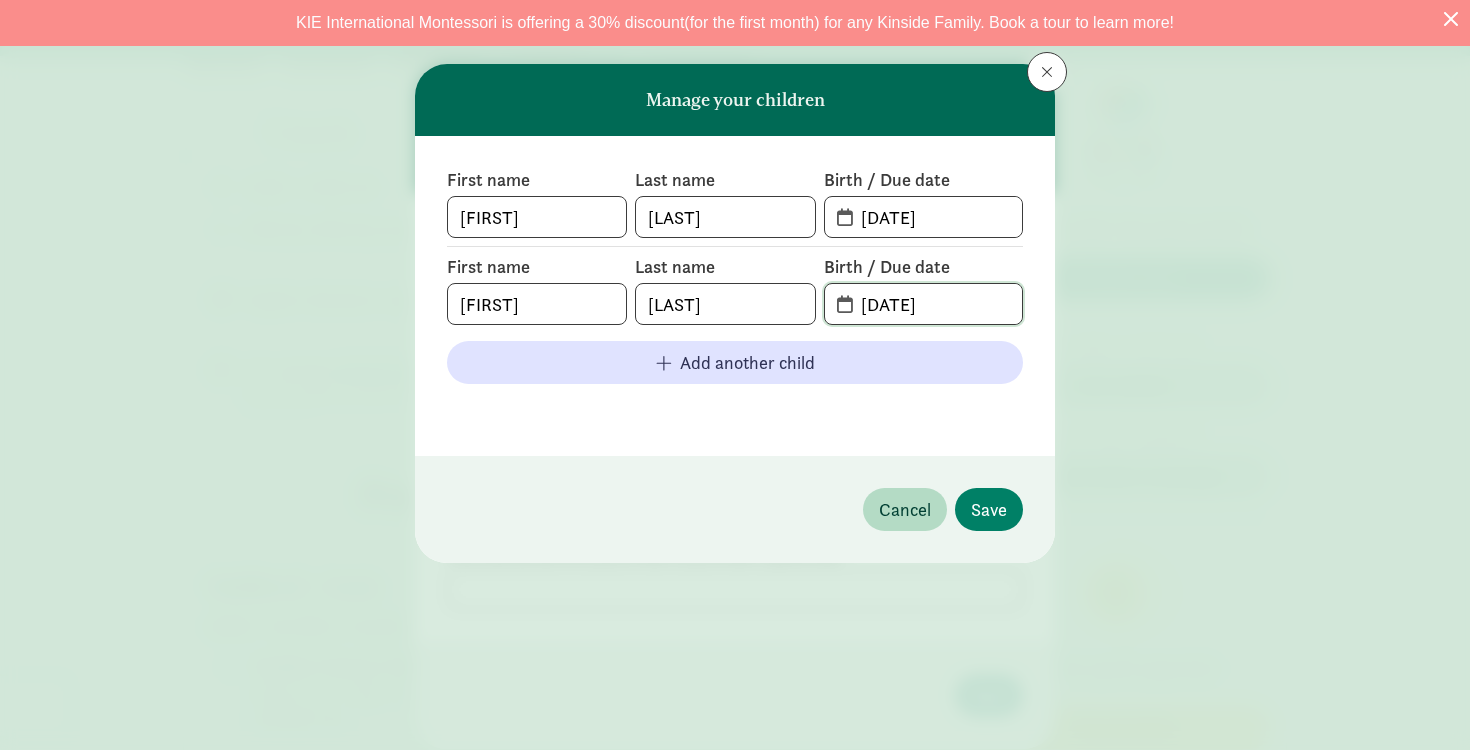 drag, startPoint x: 958, startPoint y: 303, endPoint x: 803, endPoint y: 303, distance: 155 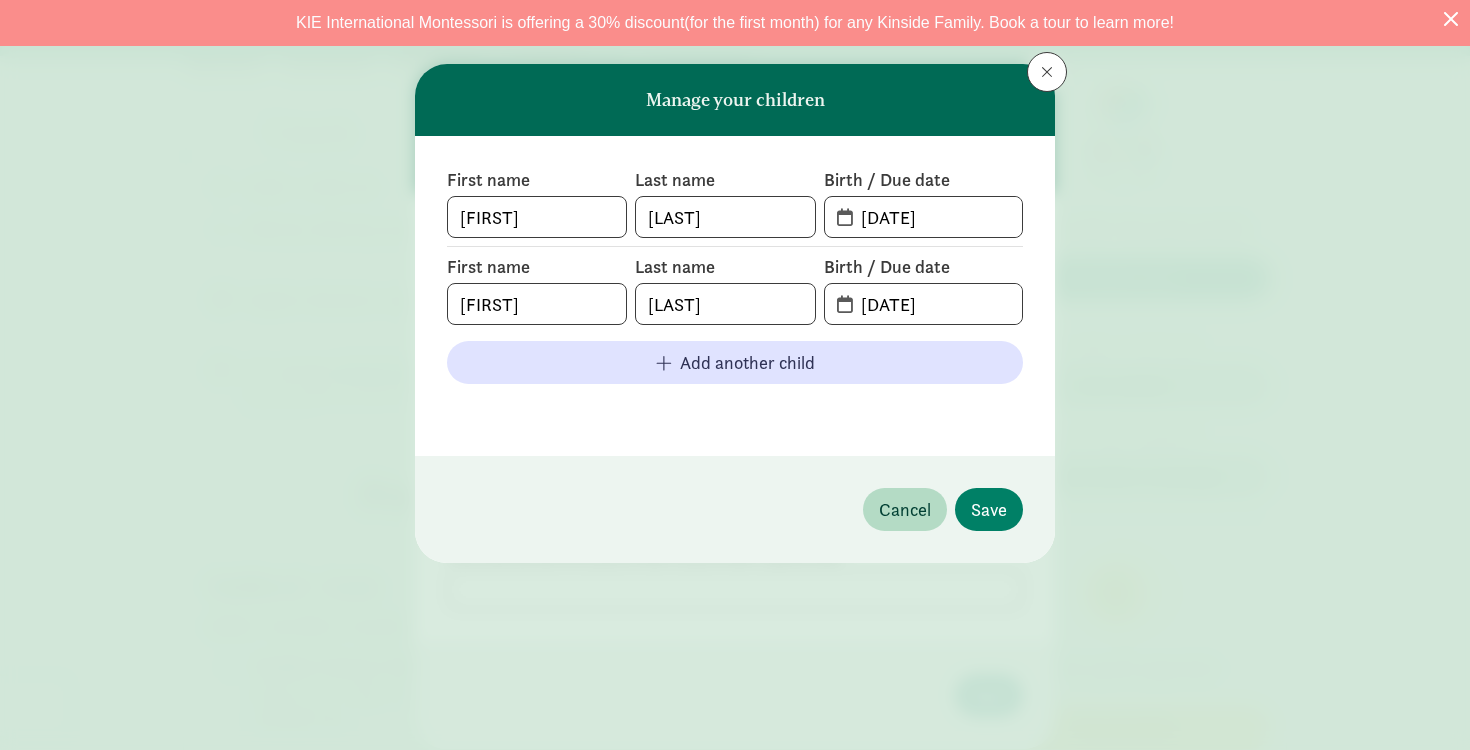 click 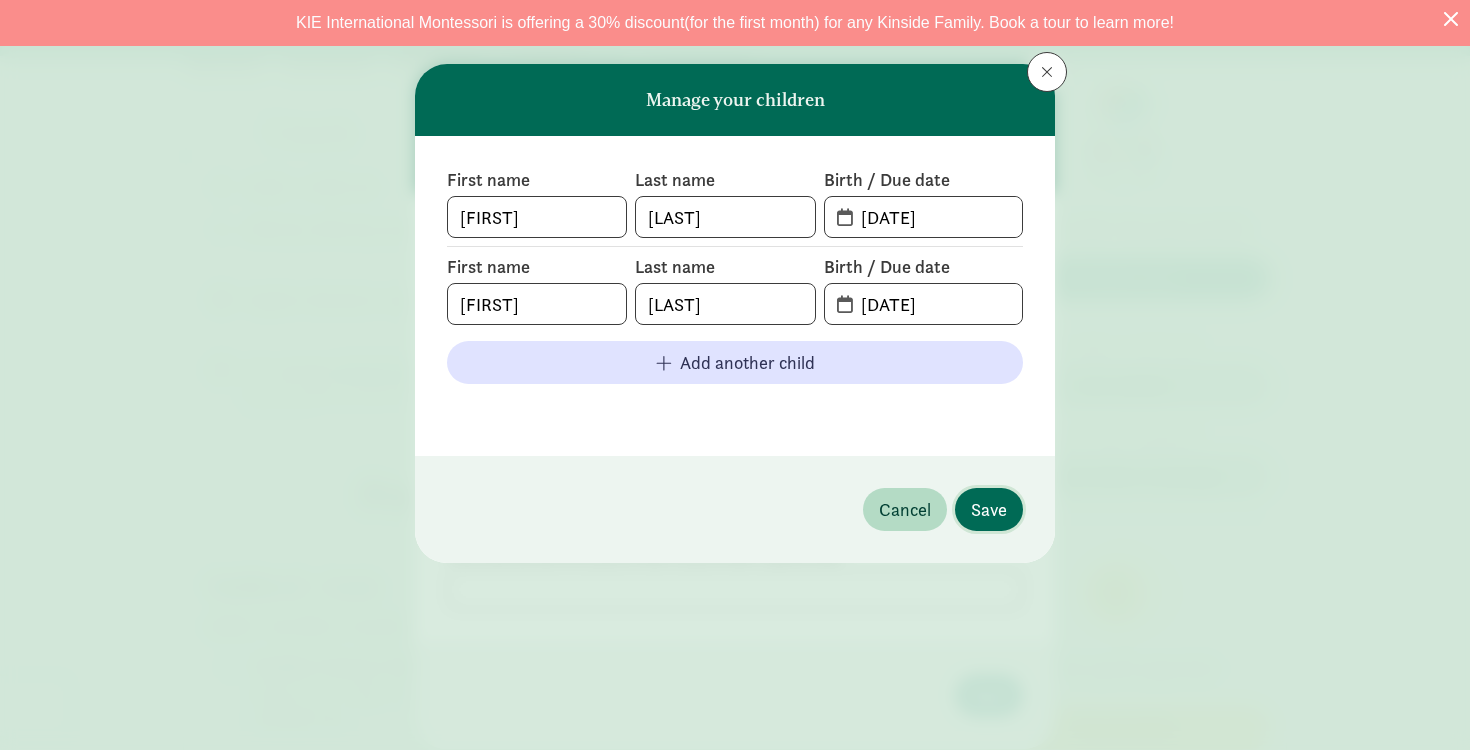 click on "Save" at bounding box center (989, 509) 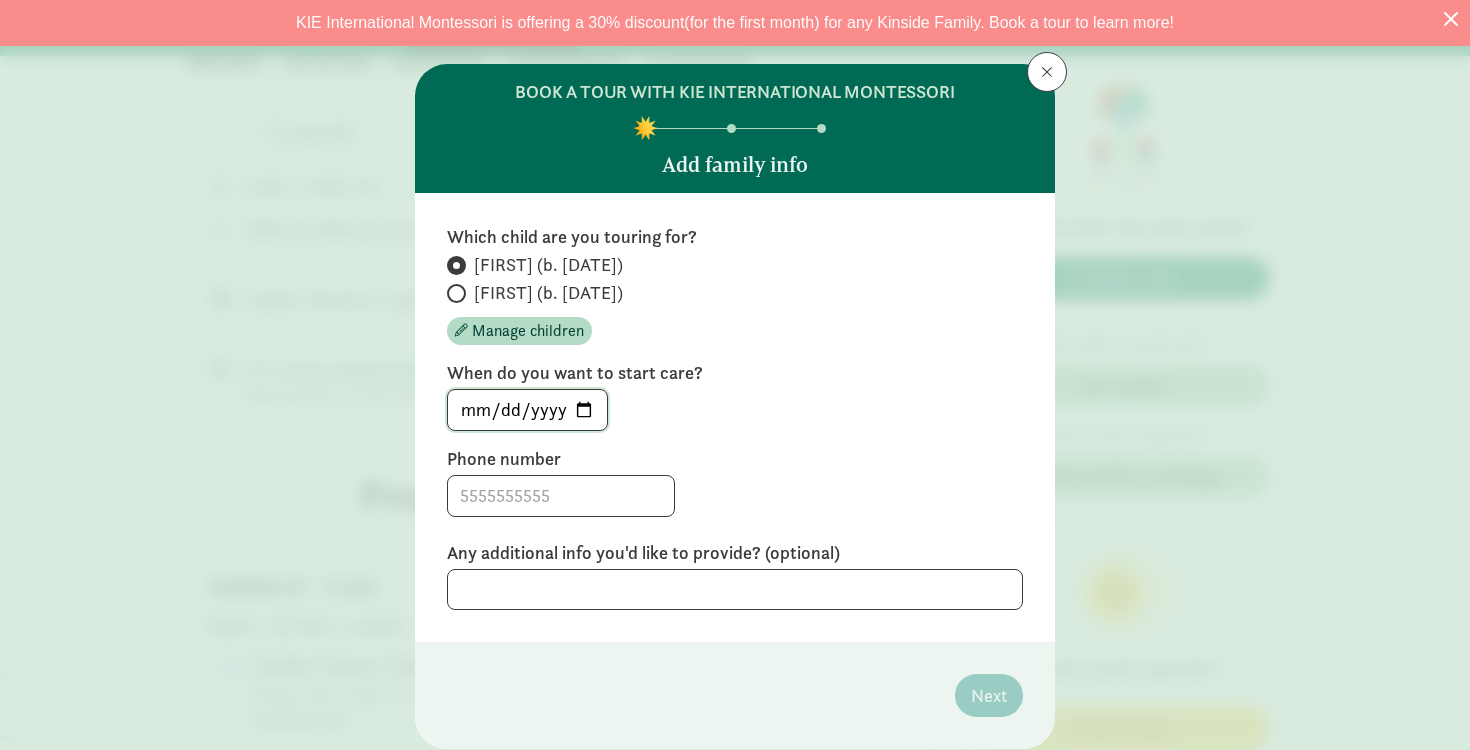 click on "[DATE]" 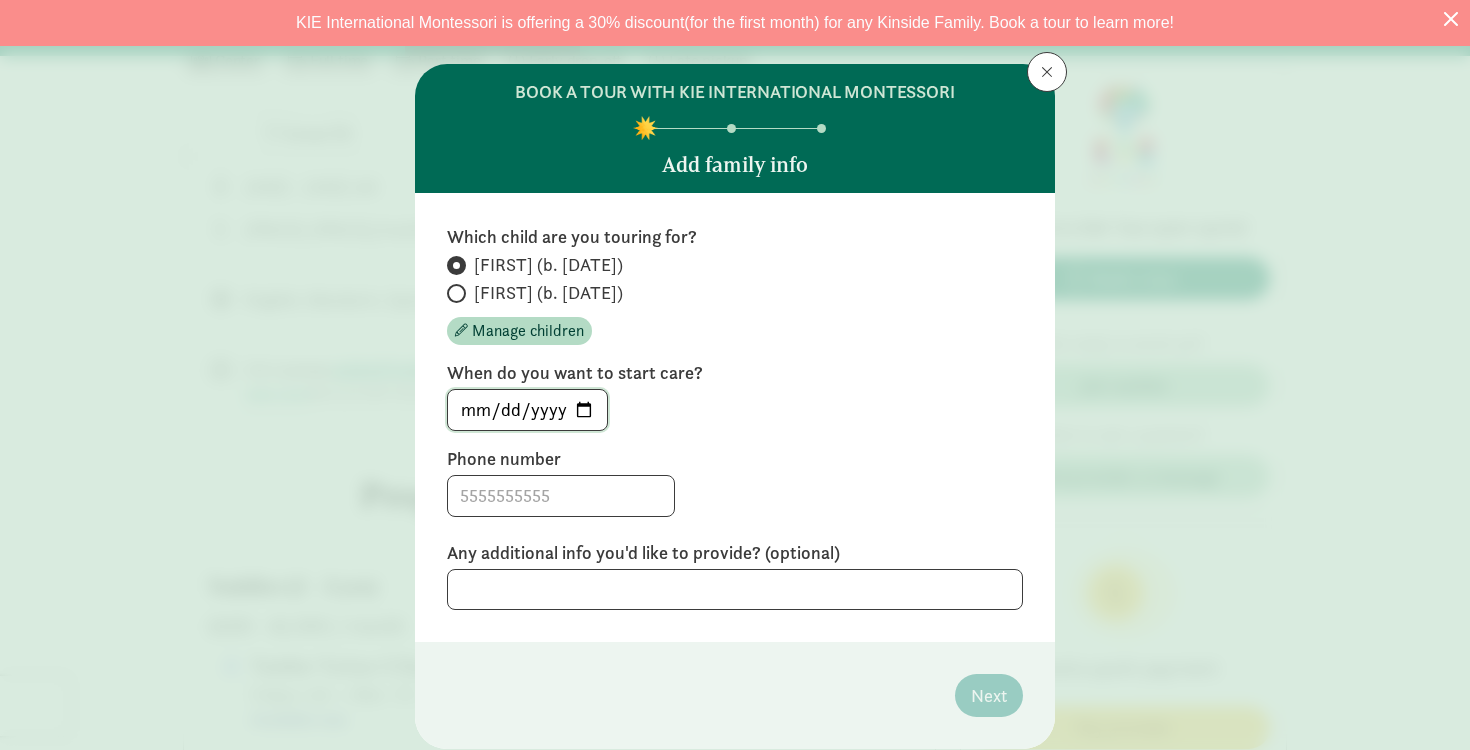 type on "[DATE]" 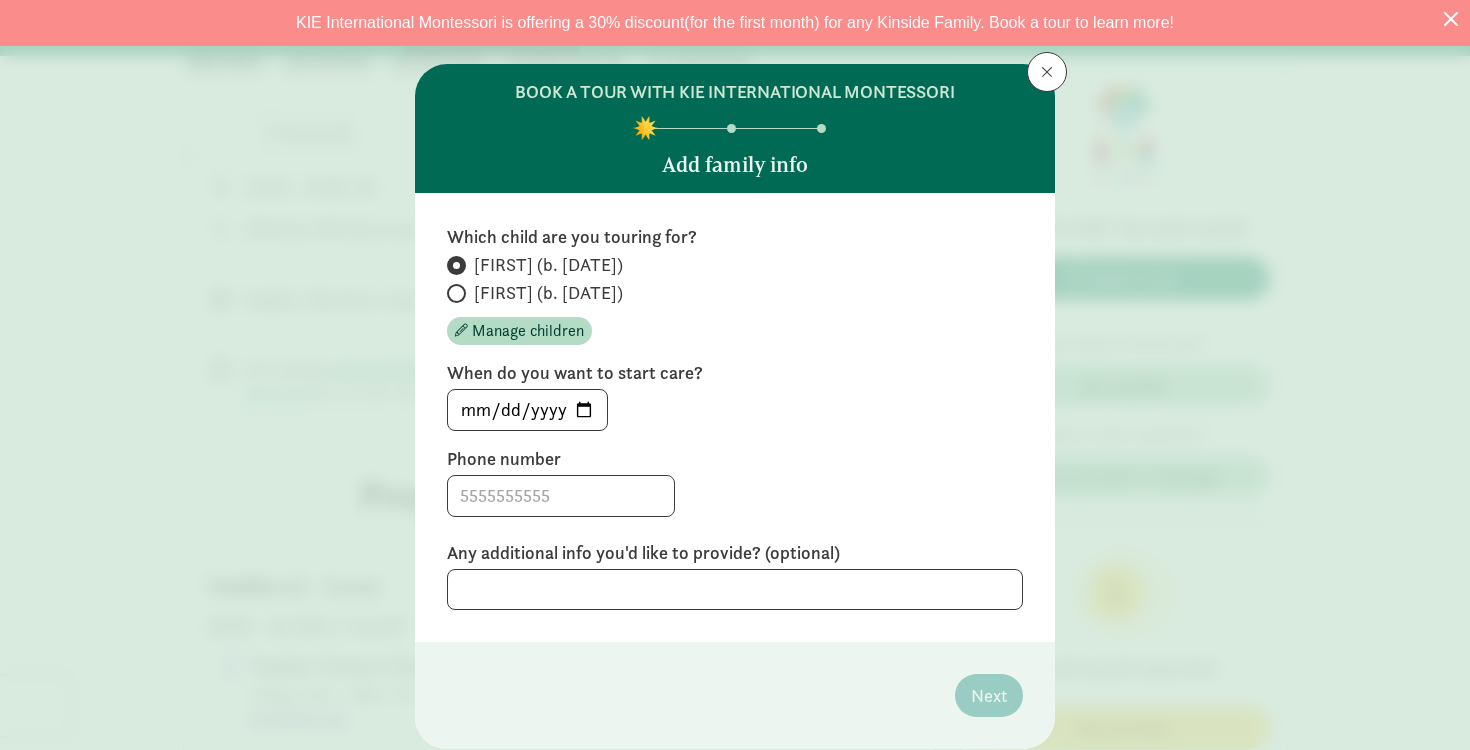 click on "Phone number" at bounding box center [735, 459] 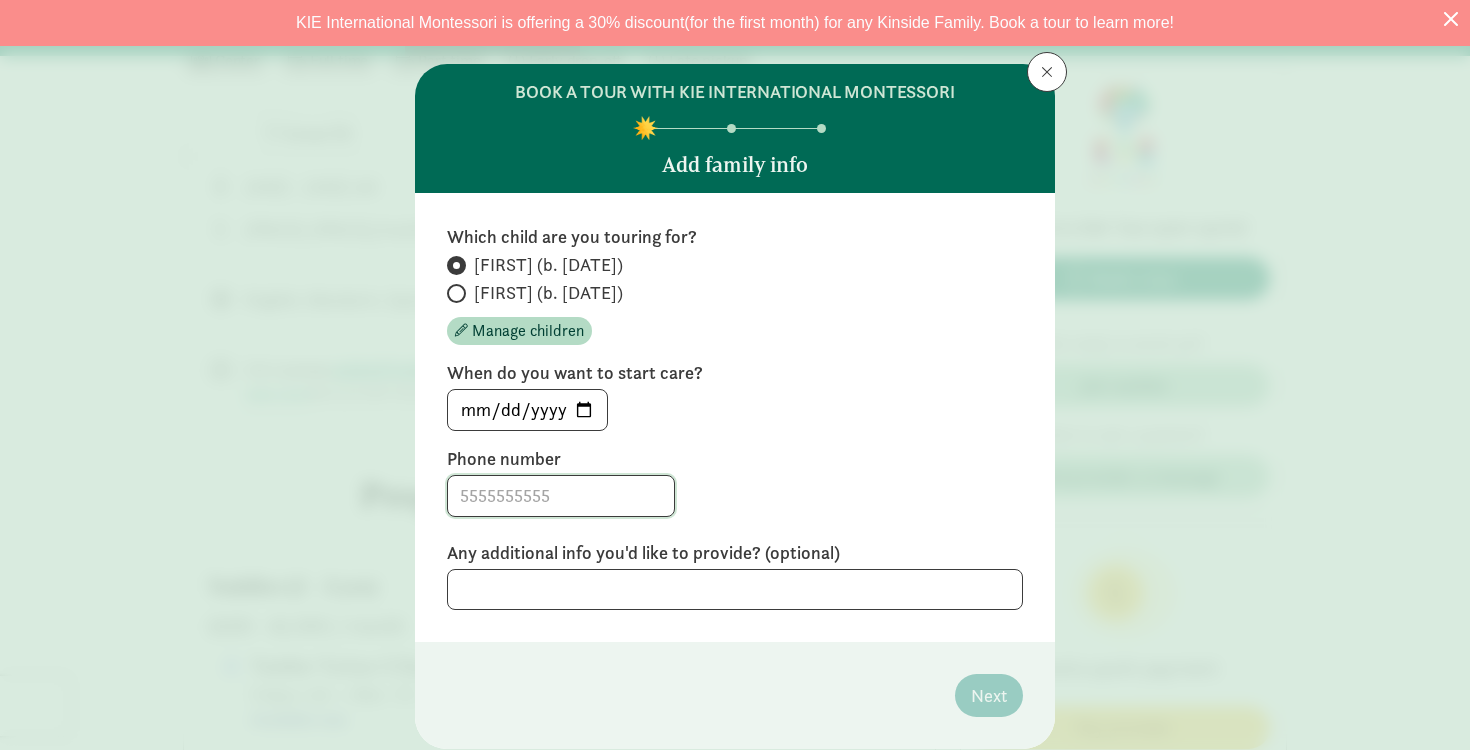 click 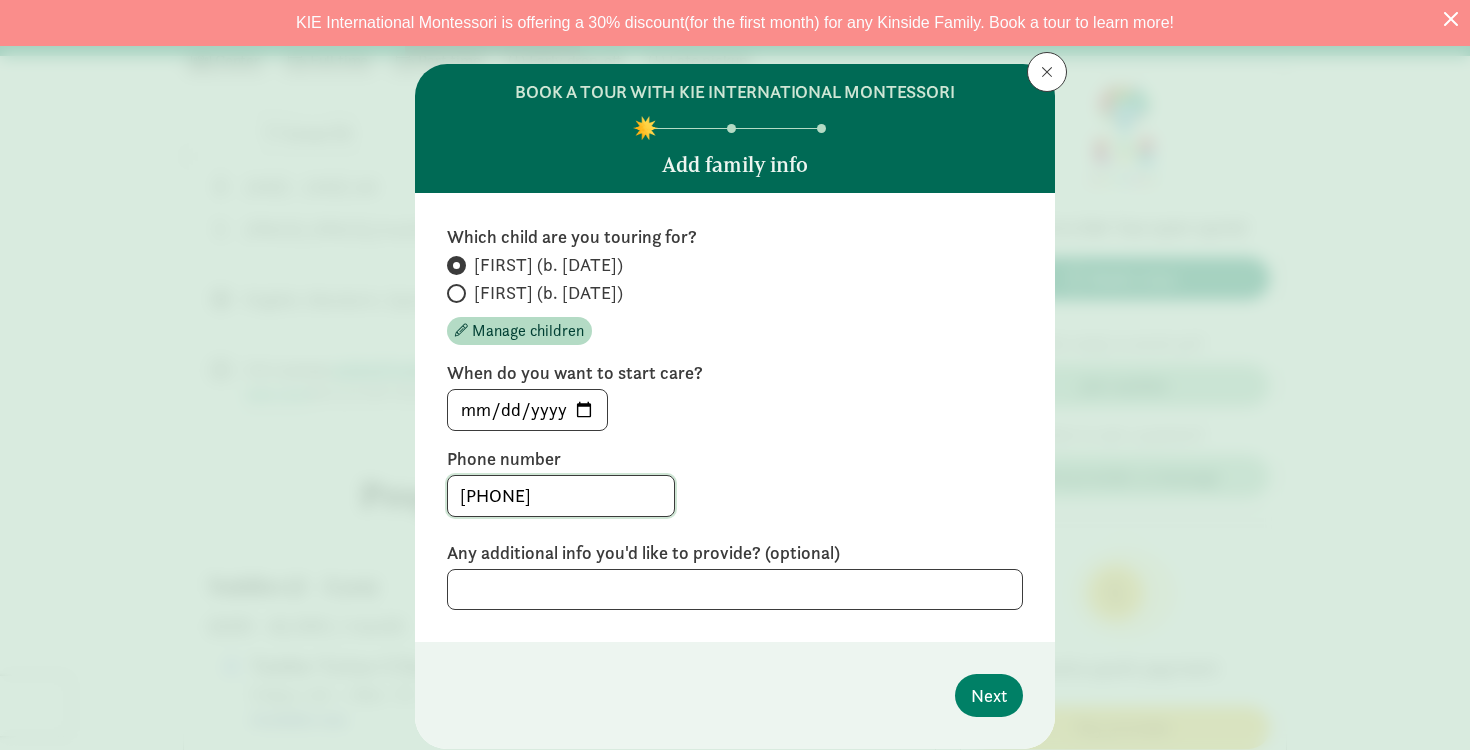 scroll, scrollTop: 63, scrollLeft: 0, axis: vertical 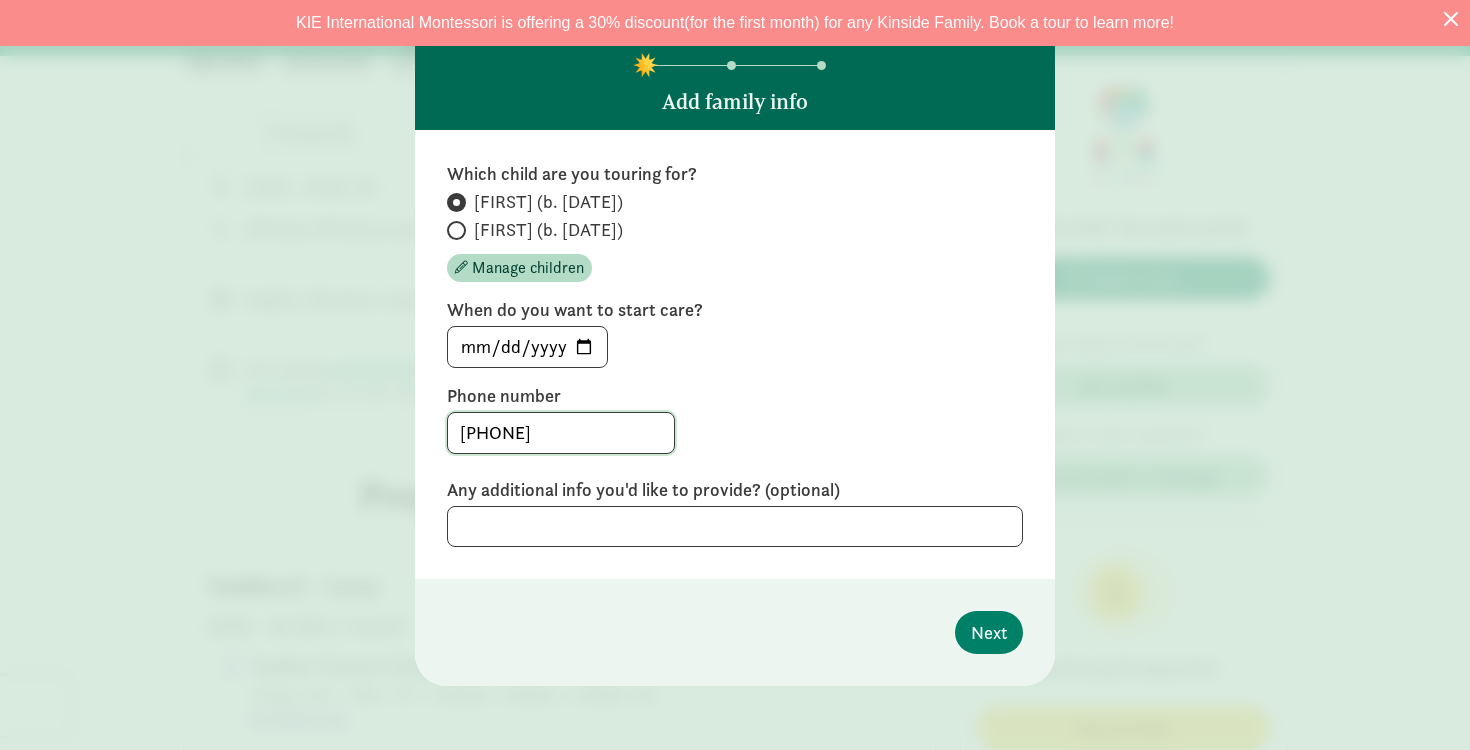 type on "[PHONE]" 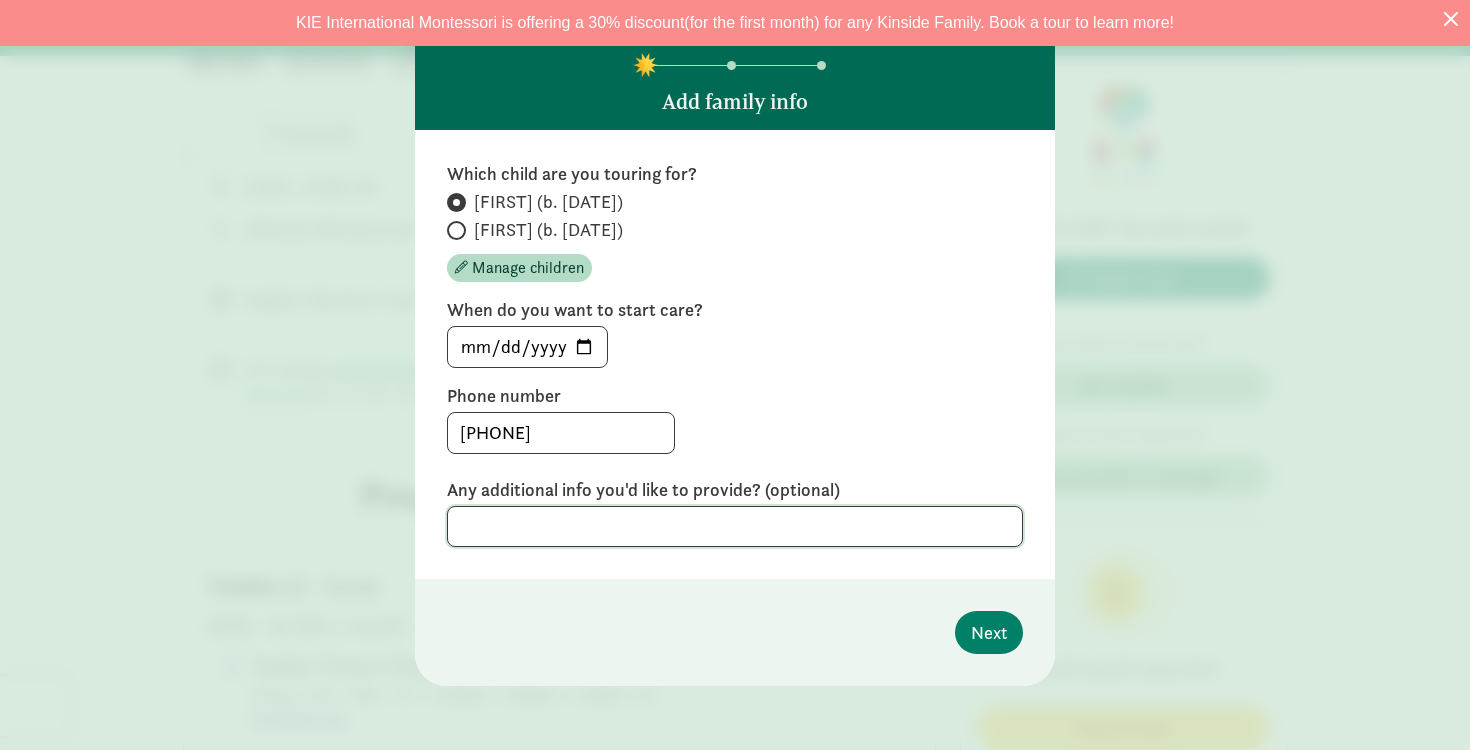 click at bounding box center [735, 526] 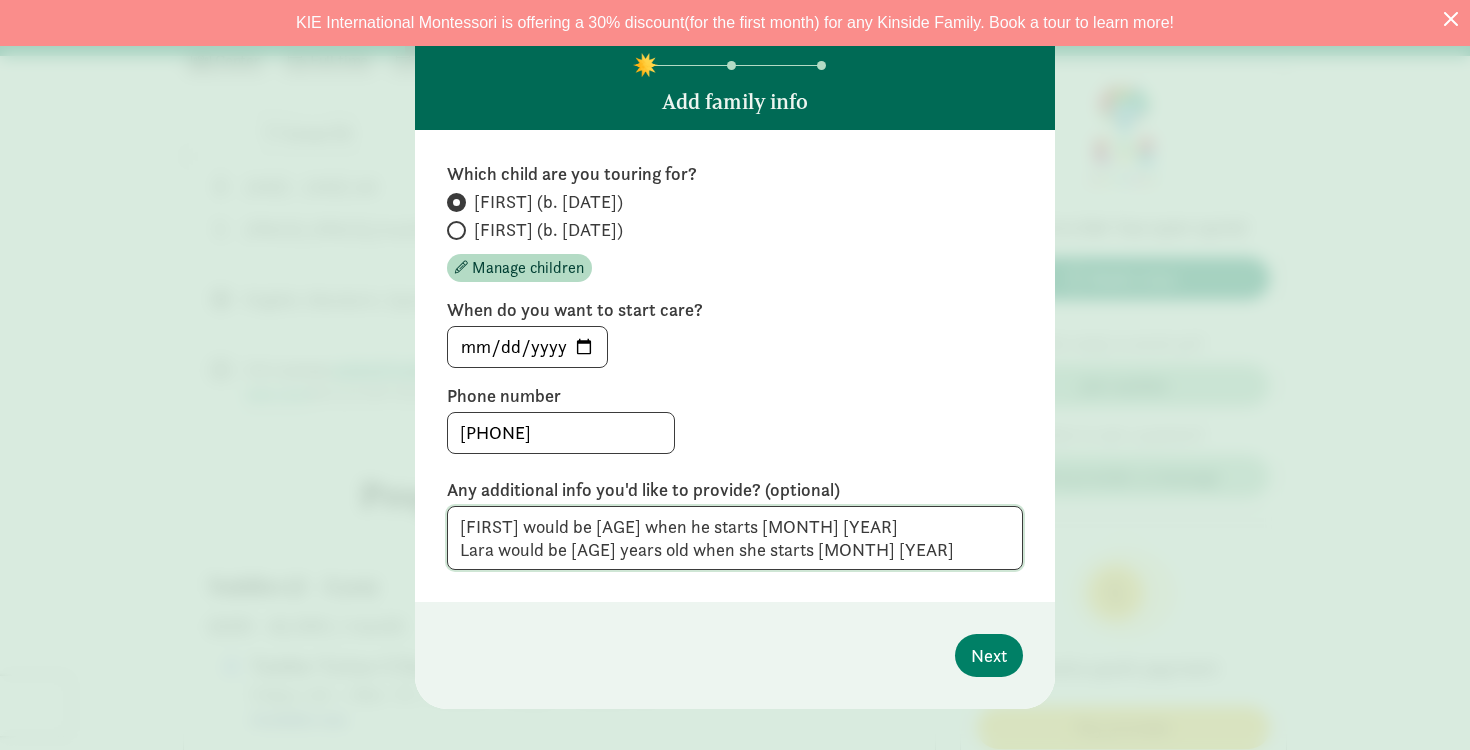 click on "[FIRST] would be [AGE] when he starts [MONTH] [YEAR]
Lara would be [AGE] years old when she starts [MONTH] [YEAR]" at bounding box center (735, 538) 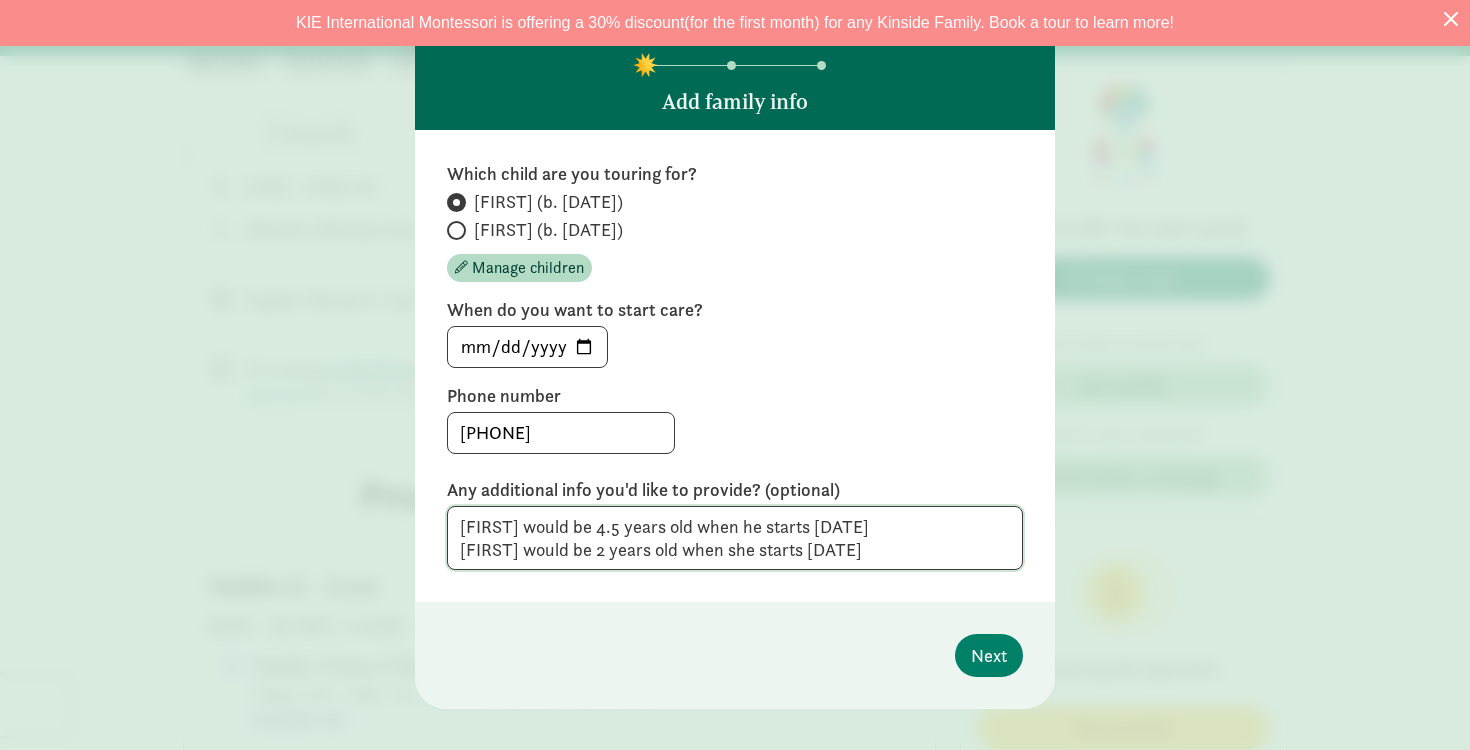 click on "[FIRST] would be 4.5 years old when he starts [DATE]
[FIRST] would be 2 years old when she starts [DATE]" at bounding box center (735, 538) 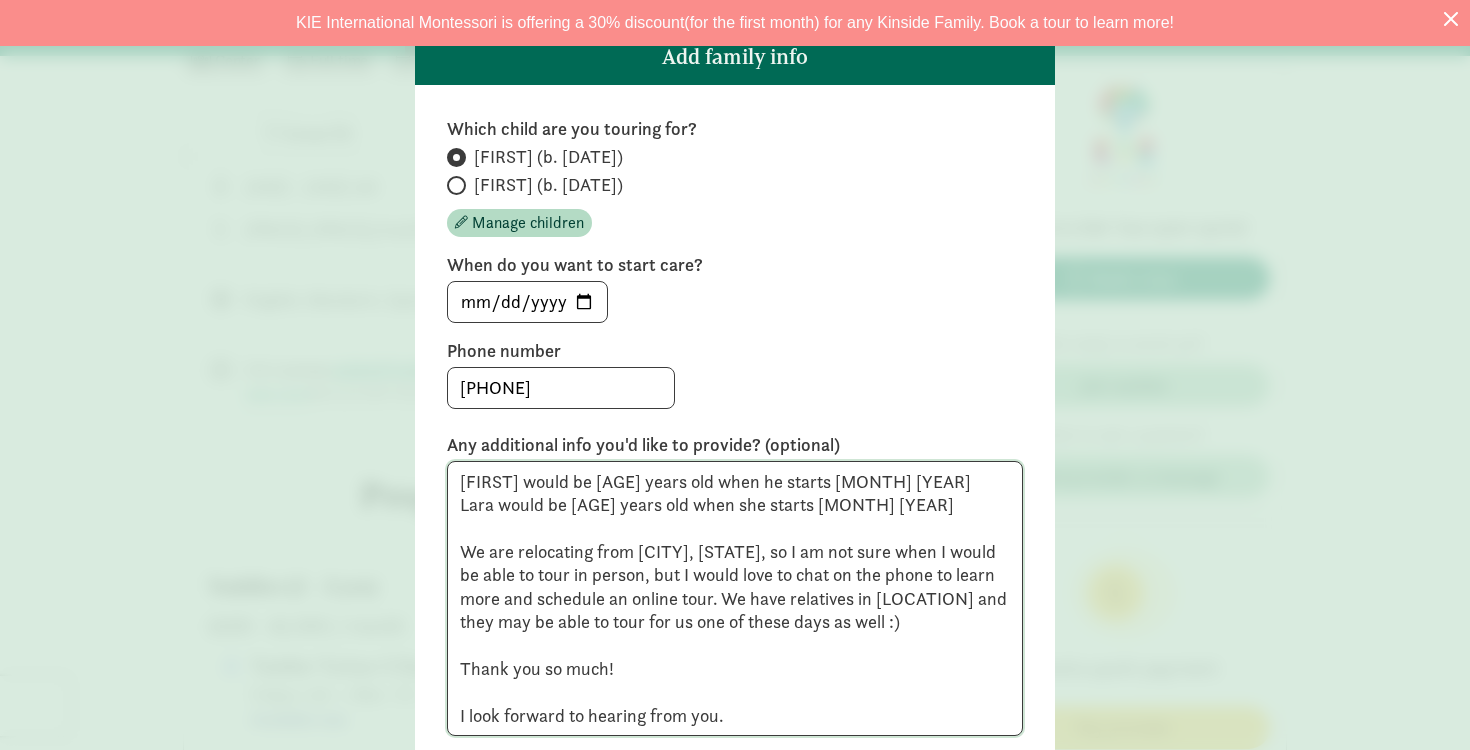 scroll, scrollTop: 131, scrollLeft: 0, axis: vertical 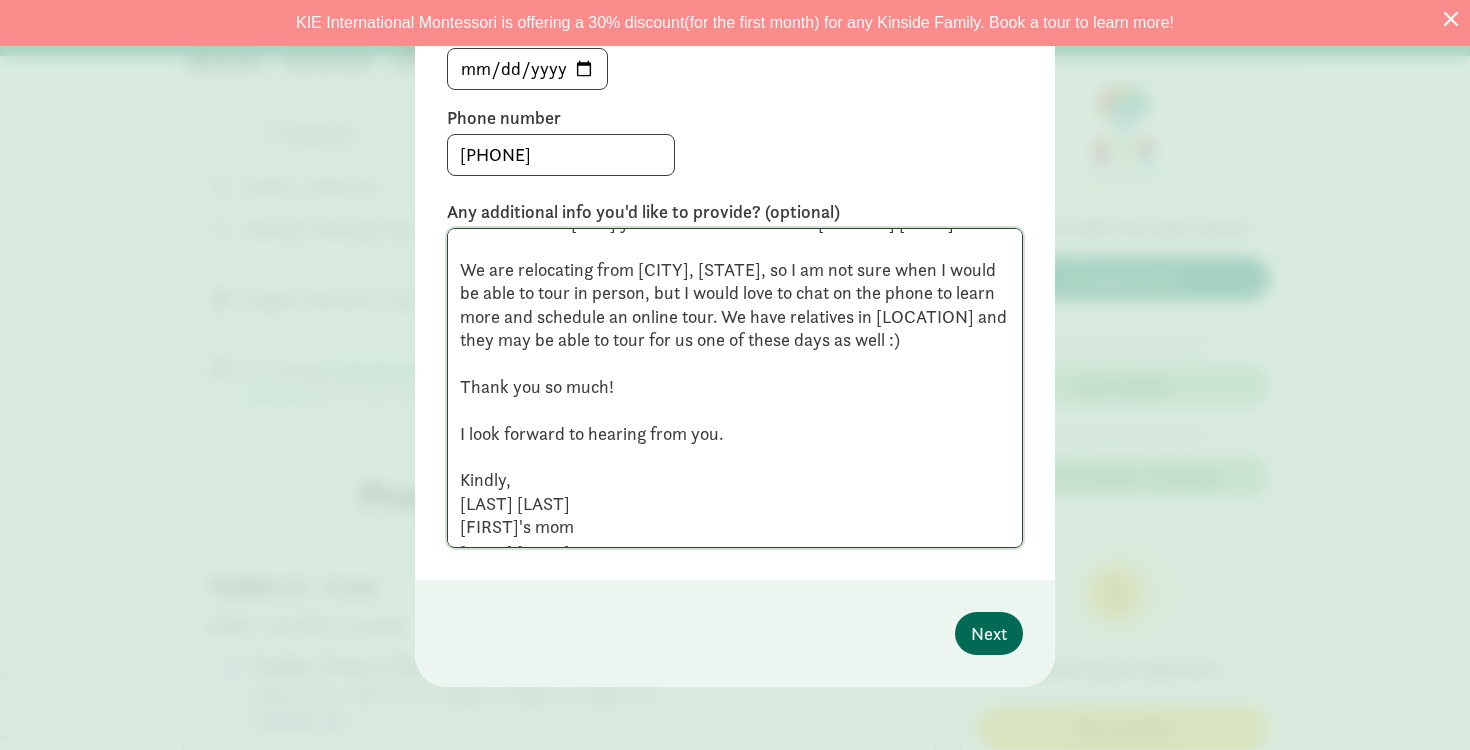 type on "[FIRST] would be [AGE] years old when he starts [MONTH] [YEAR]
Lara would be [AGE] years old when she starts [MONTH] [YEAR]
We are relocating from [CITY], [STATE], so I am not sure when I would be able to tour in person, but I would love to chat on the phone to learn more and schedule an online tour. We have relatives in [LOCATION] and they may be able to tour for us one of these days as well :)
Thank you so much!
I look forward to hearing from you.
Kindly,
[LAST] [LAST]
[FIRST]'s mom" 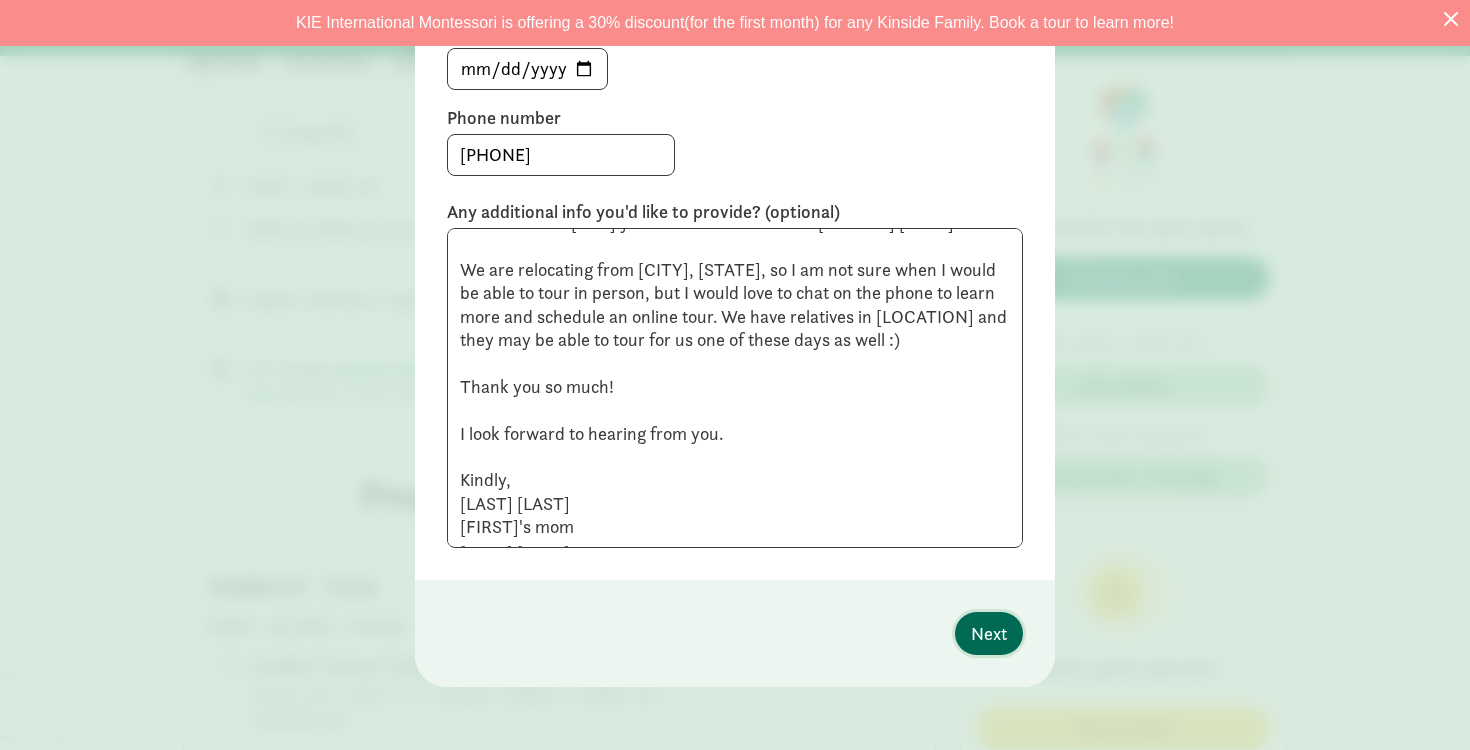 click on "Next" at bounding box center (989, 633) 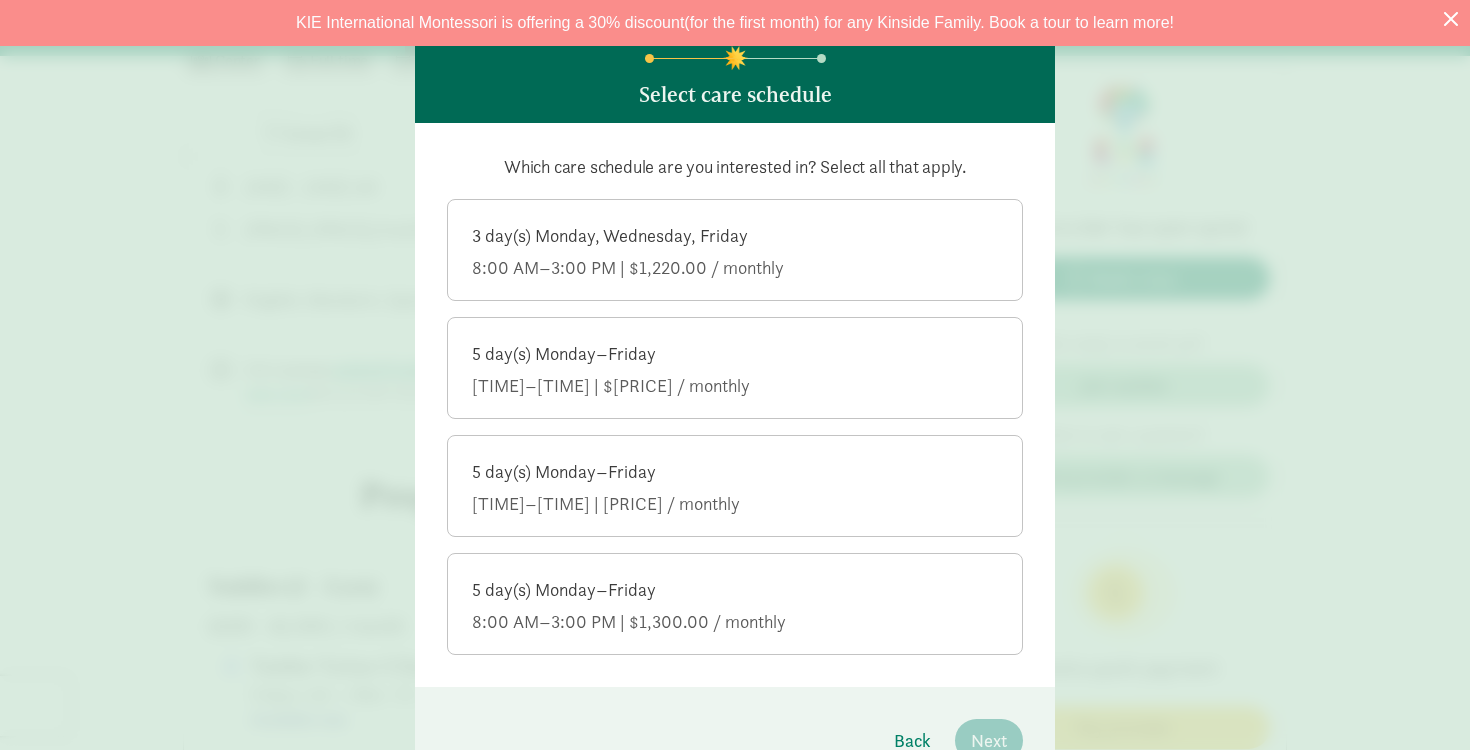 scroll, scrollTop: 79, scrollLeft: 0, axis: vertical 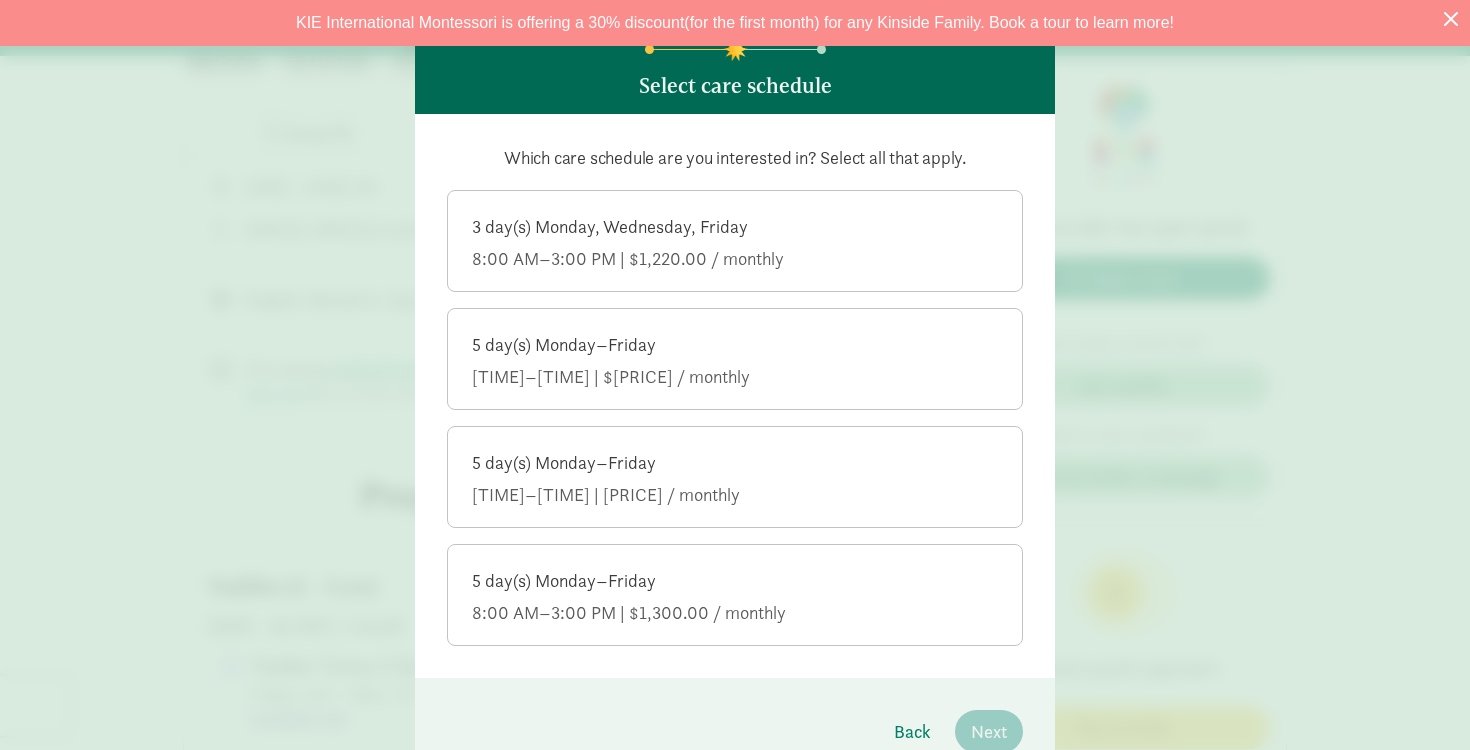 click on "8:00 AM–3:00 PM | $1,300.00 / monthly" 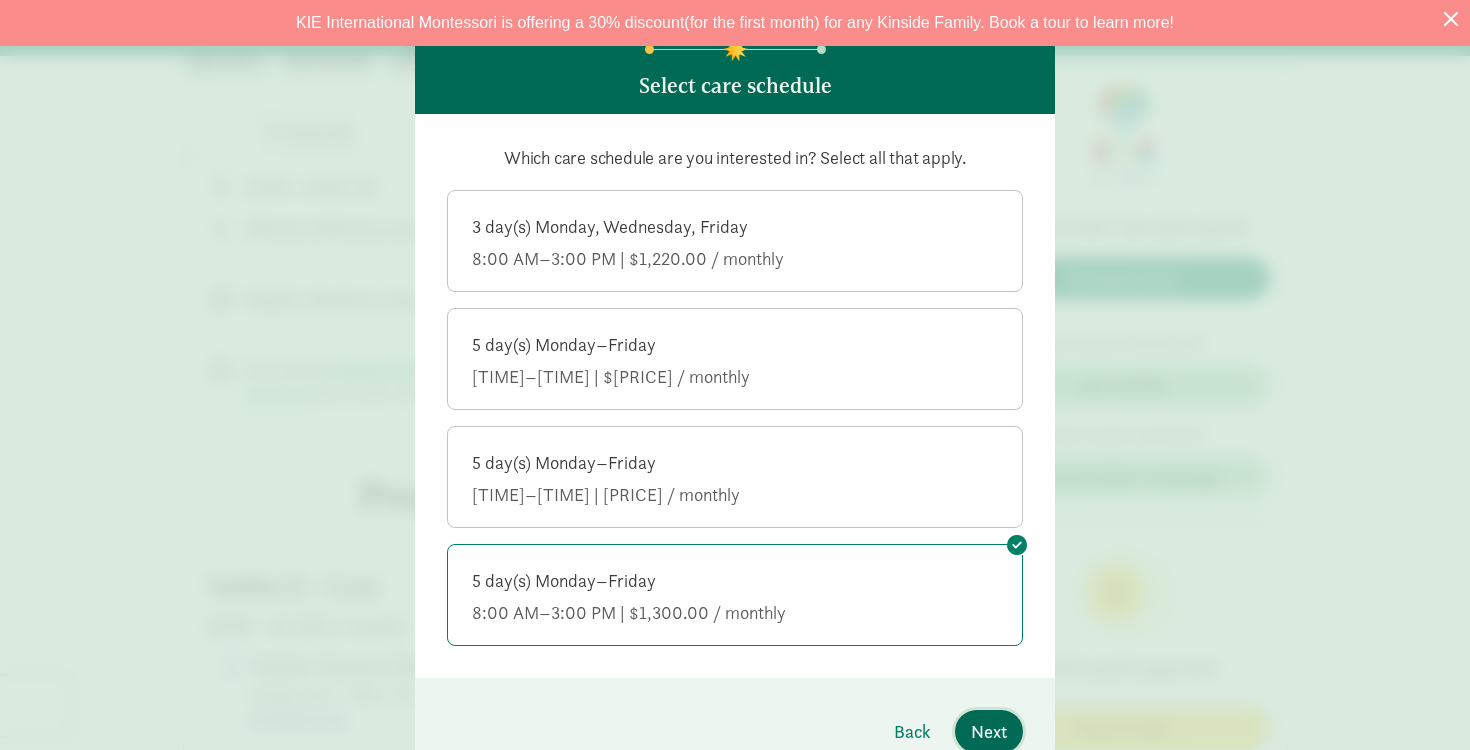 click on "Next" at bounding box center [989, 731] 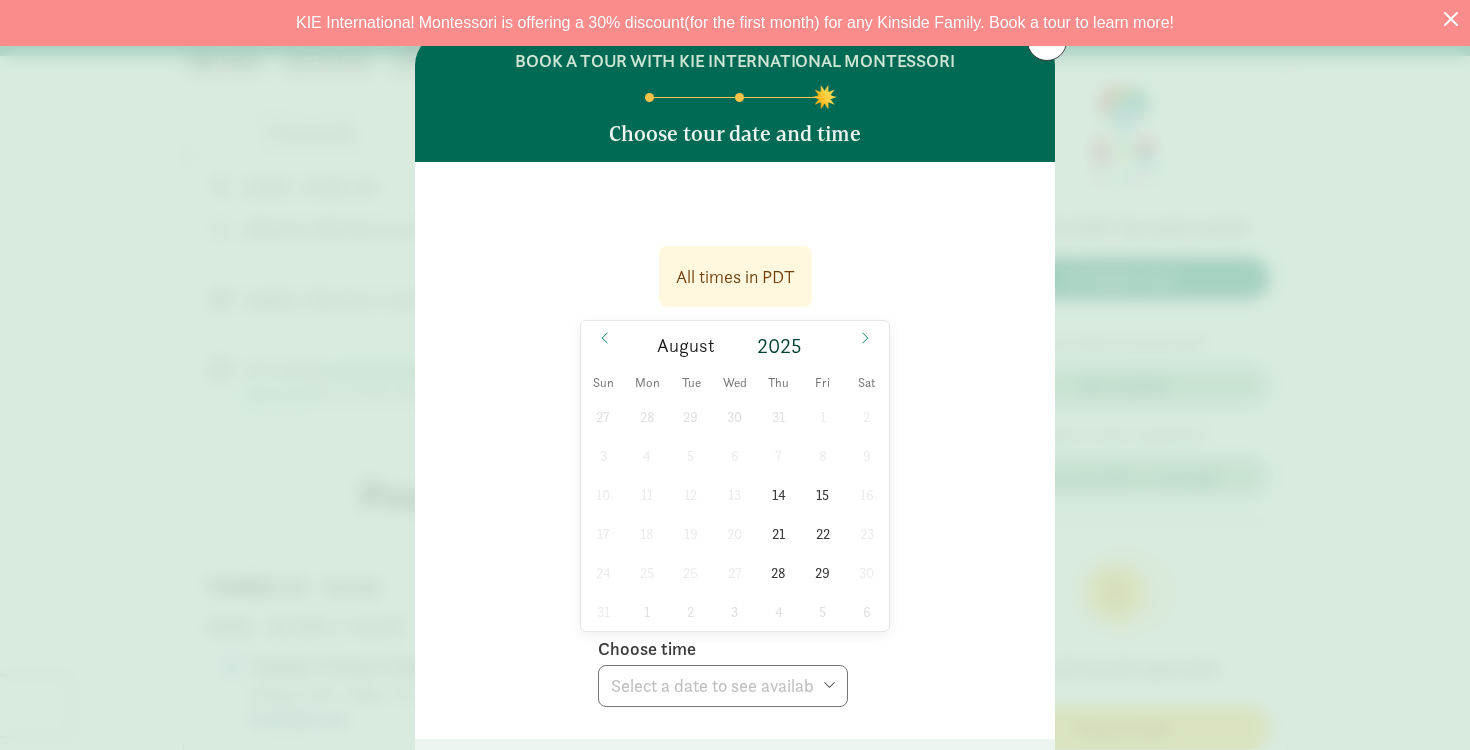 scroll, scrollTop: 33, scrollLeft: 0, axis: vertical 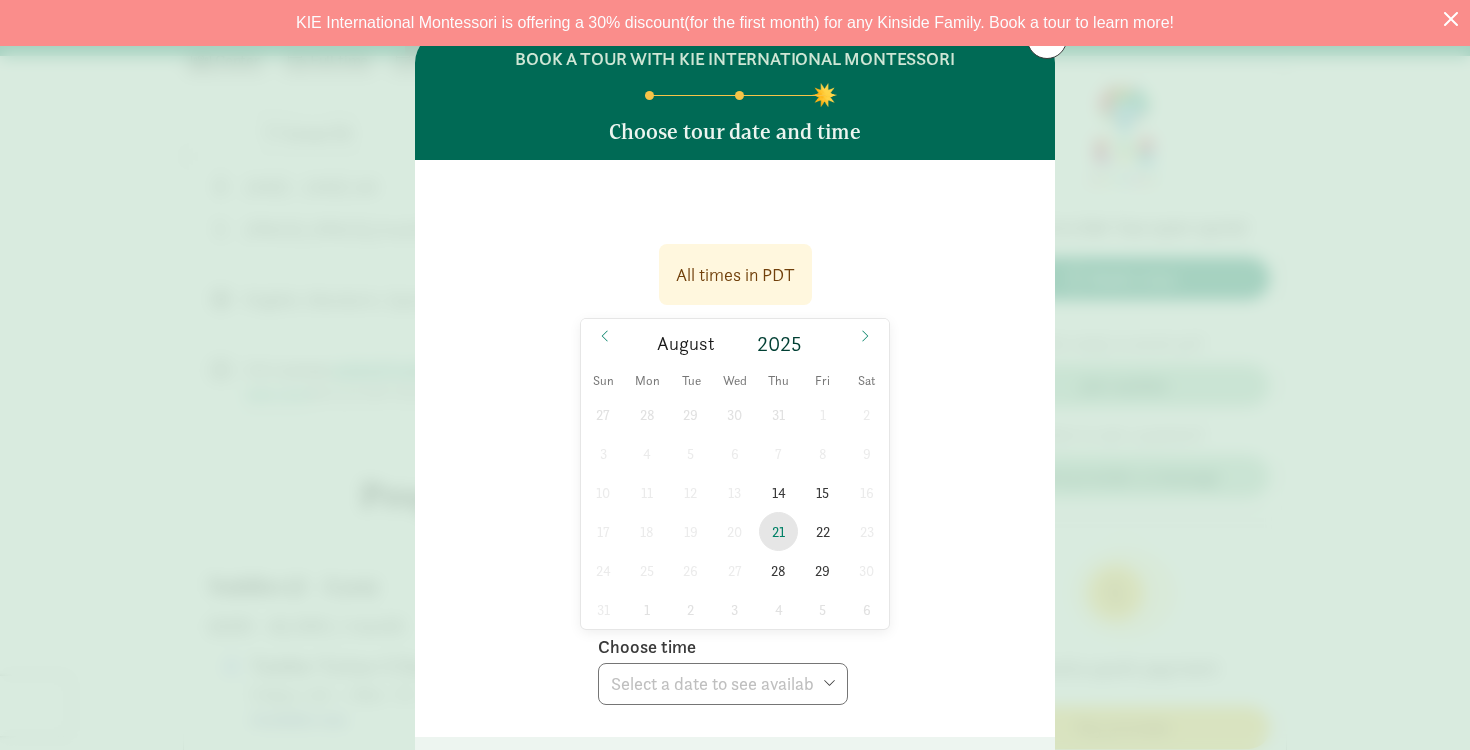 click on "21" at bounding box center (778, 531) 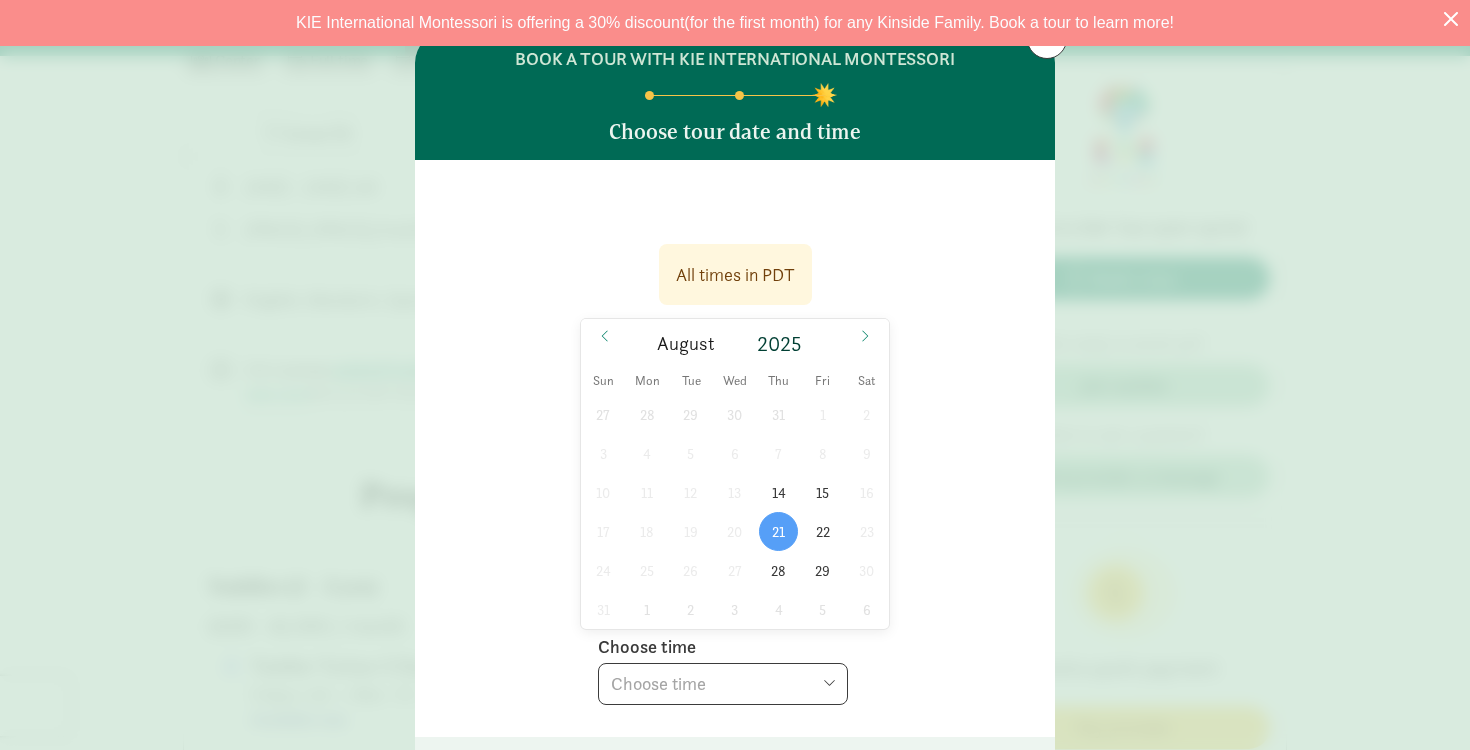 scroll, scrollTop: 191, scrollLeft: 0, axis: vertical 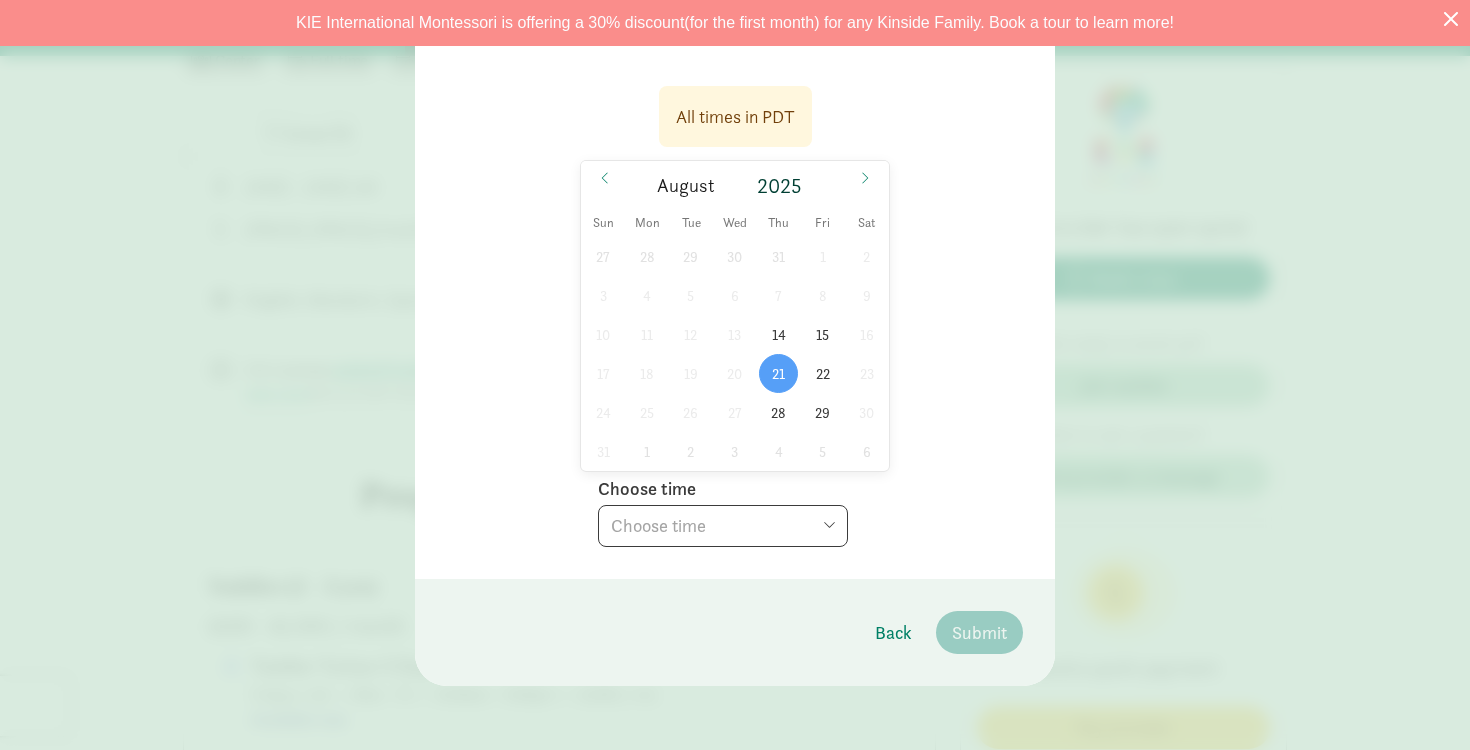 click on "Choose time   [TIME]  [TIME]  [TIME]  [TIME]  [TIME]" at bounding box center [723, 526] 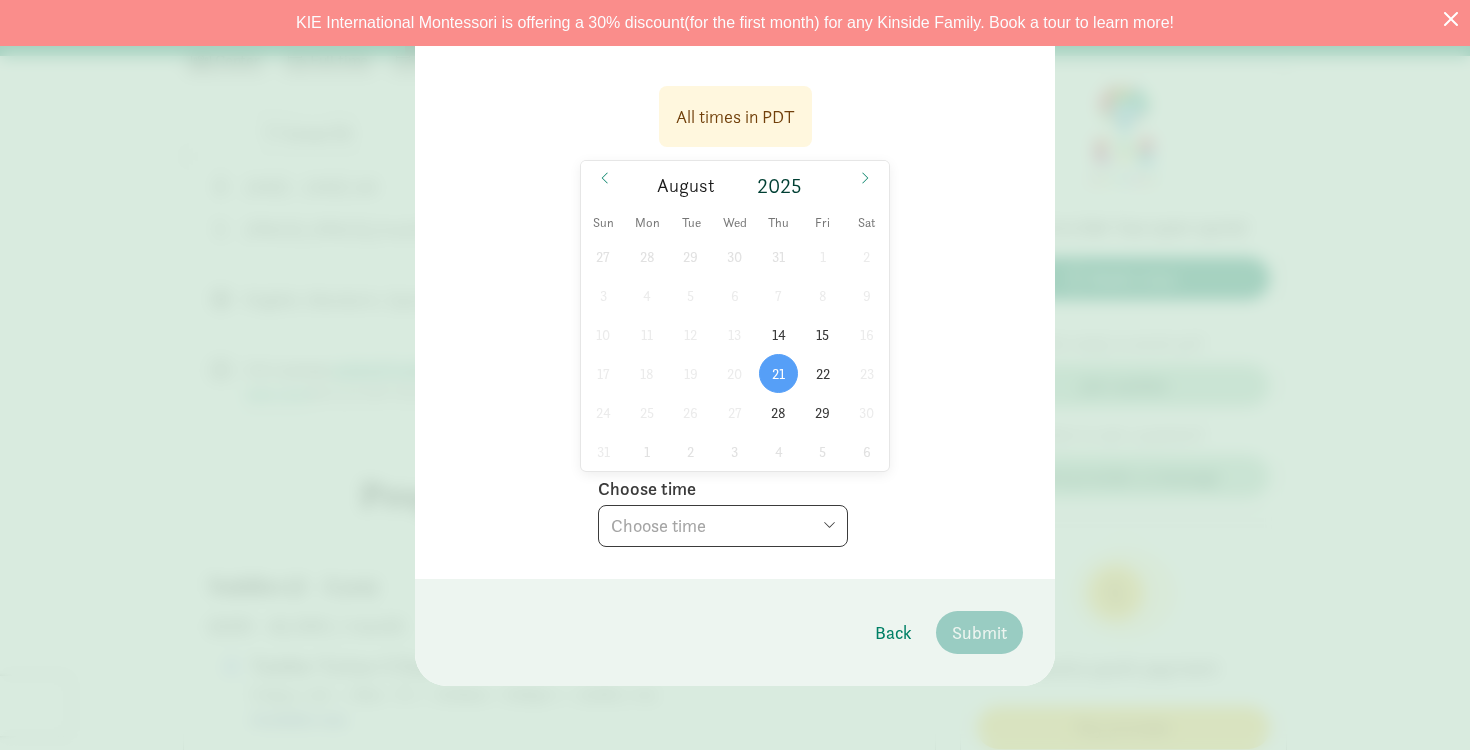 select on "[DATETIME]" 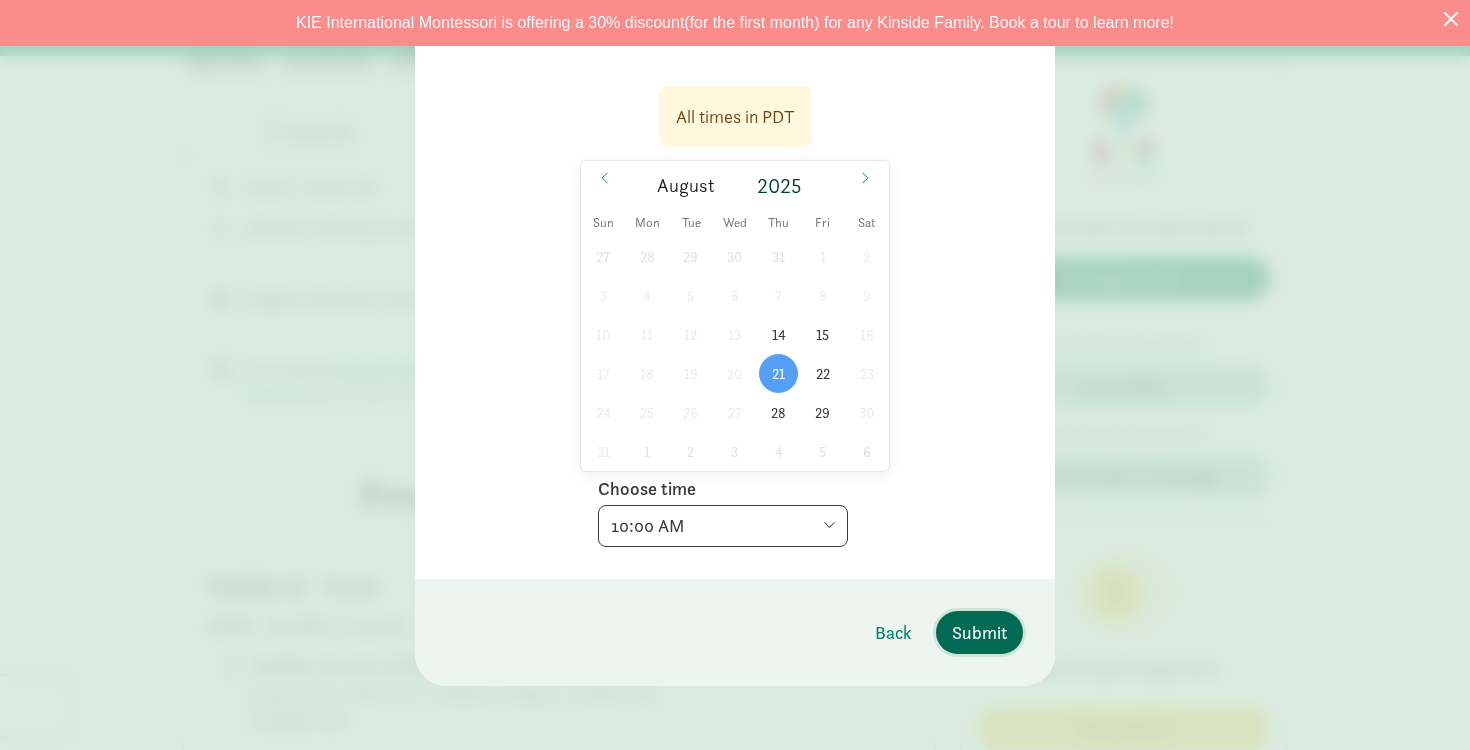 click on "Submit" at bounding box center [979, 632] 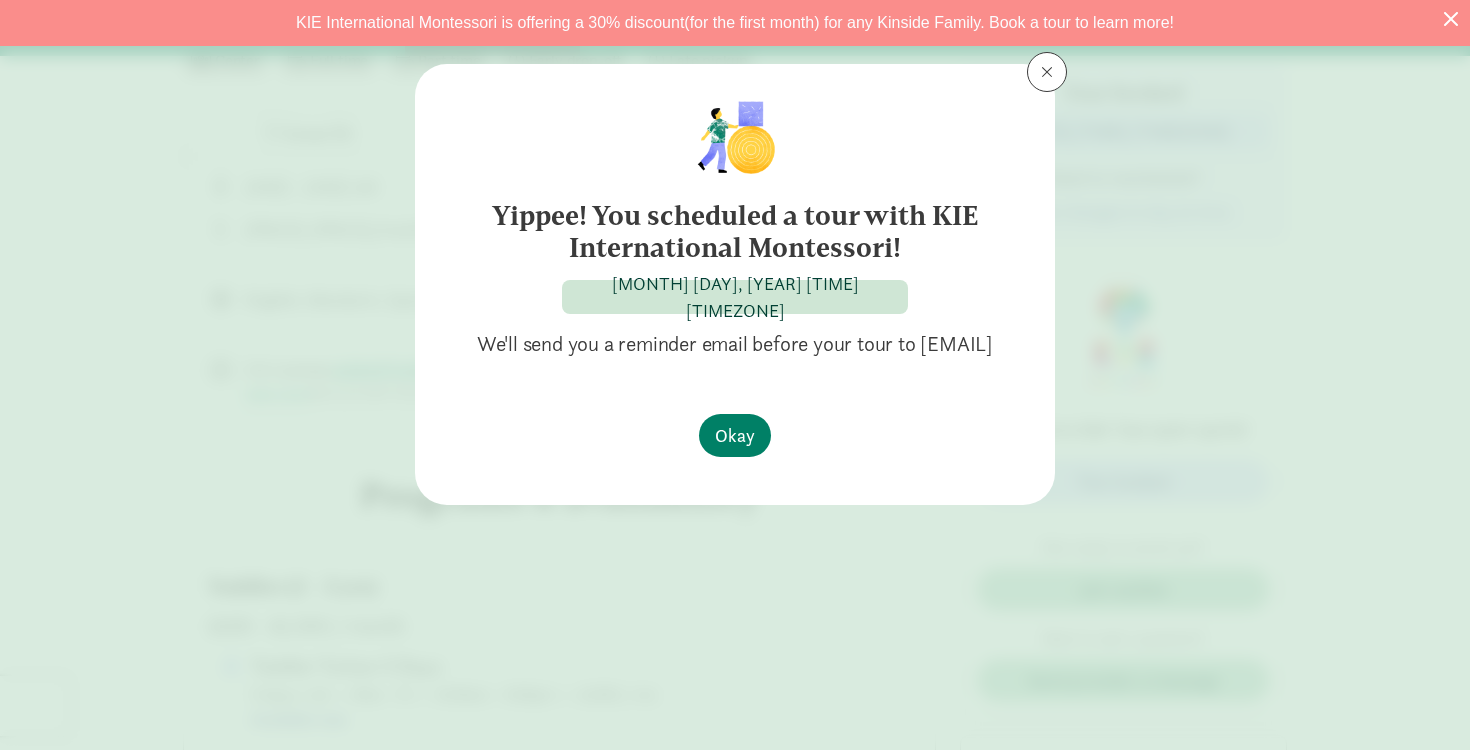 scroll, scrollTop: 0, scrollLeft: 0, axis: both 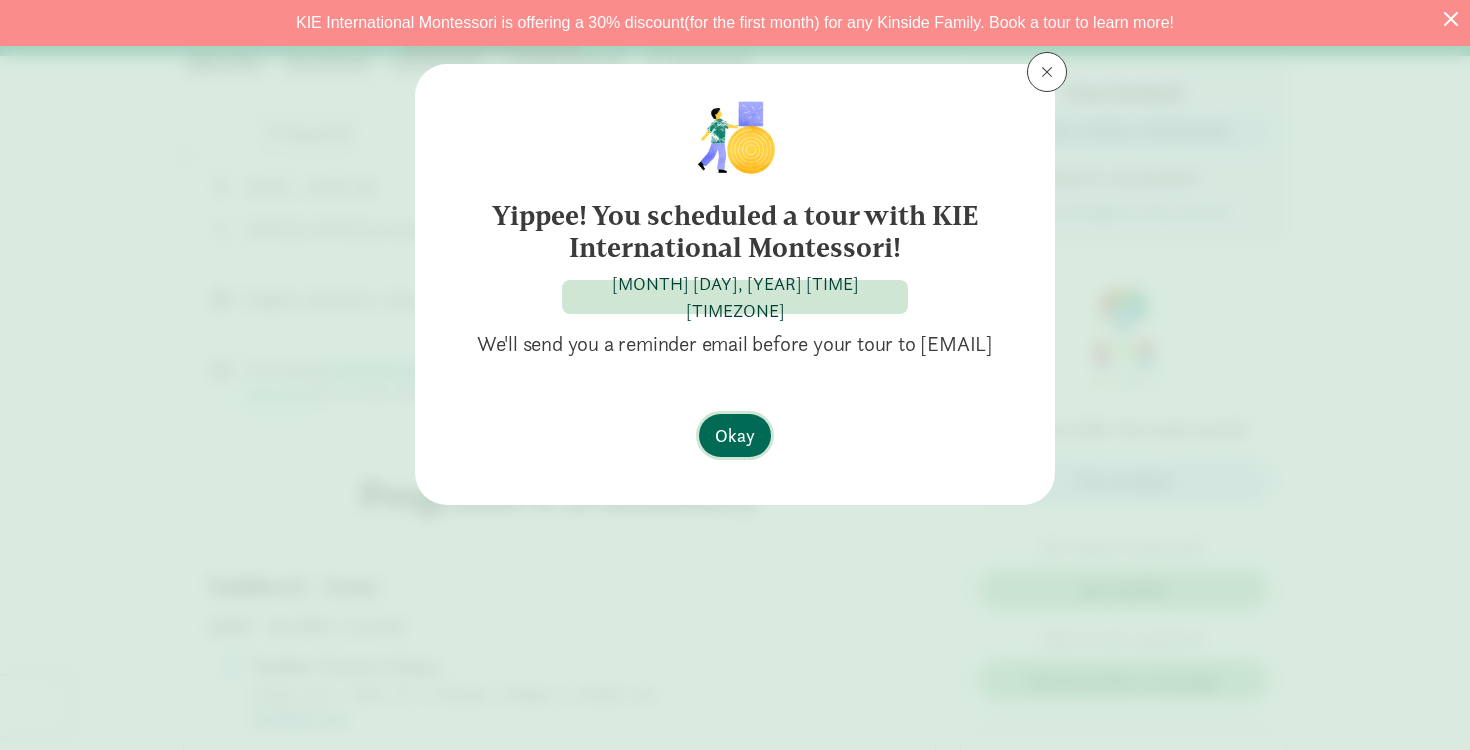 click on "Okay" at bounding box center (735, 435) 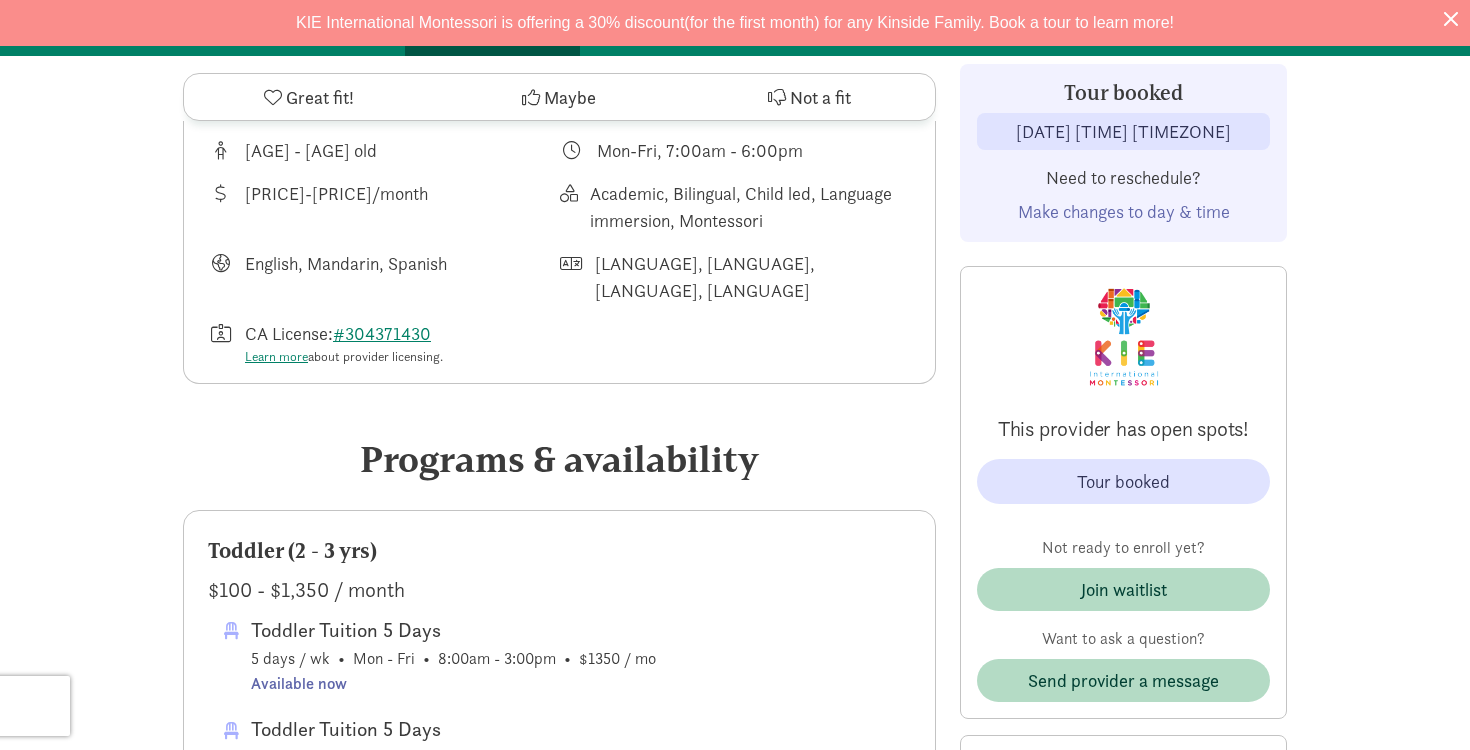 scroll, scrollTop: 867, scrollLeft: 0, axis: vertical 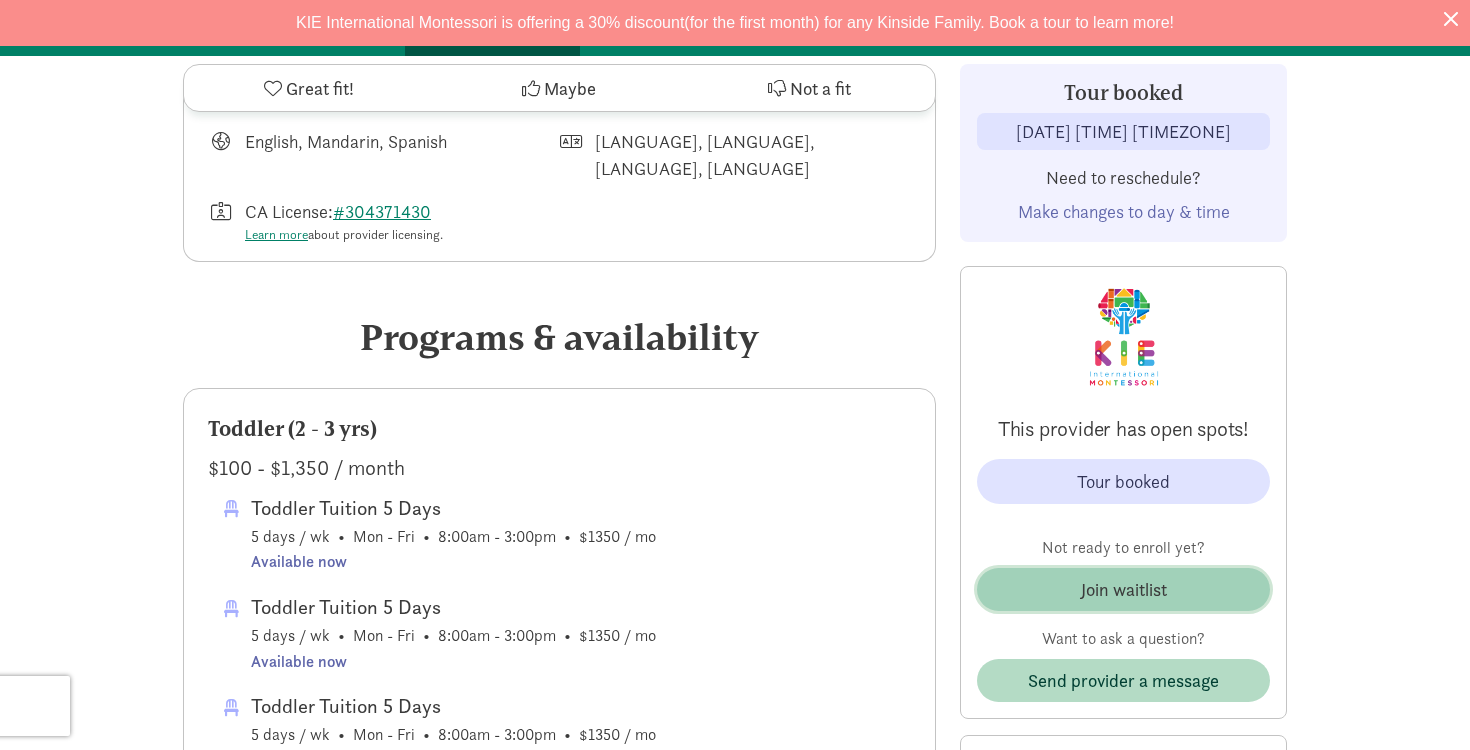 click on "Join waitlist" 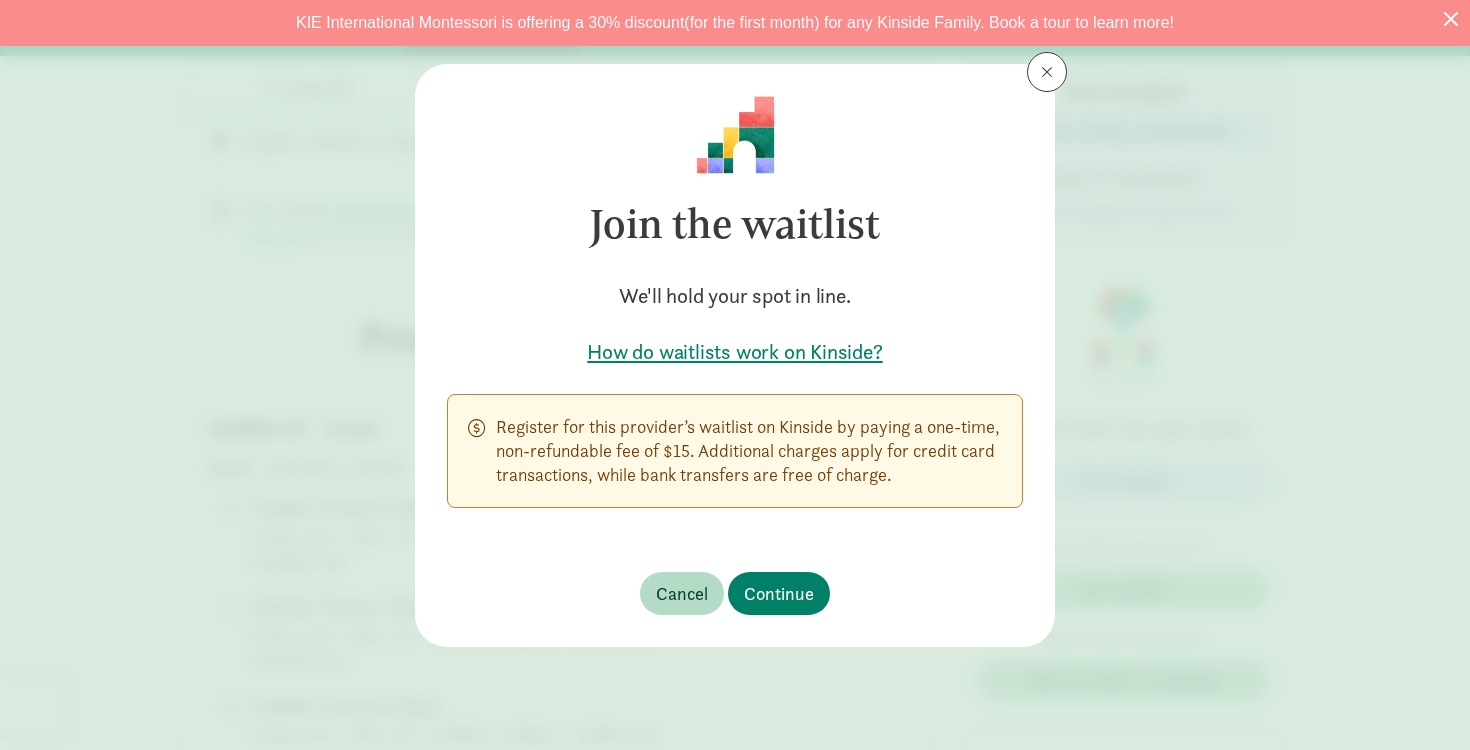click on "How do waitlists work on Kinside?" at bounding box center [735, 352] 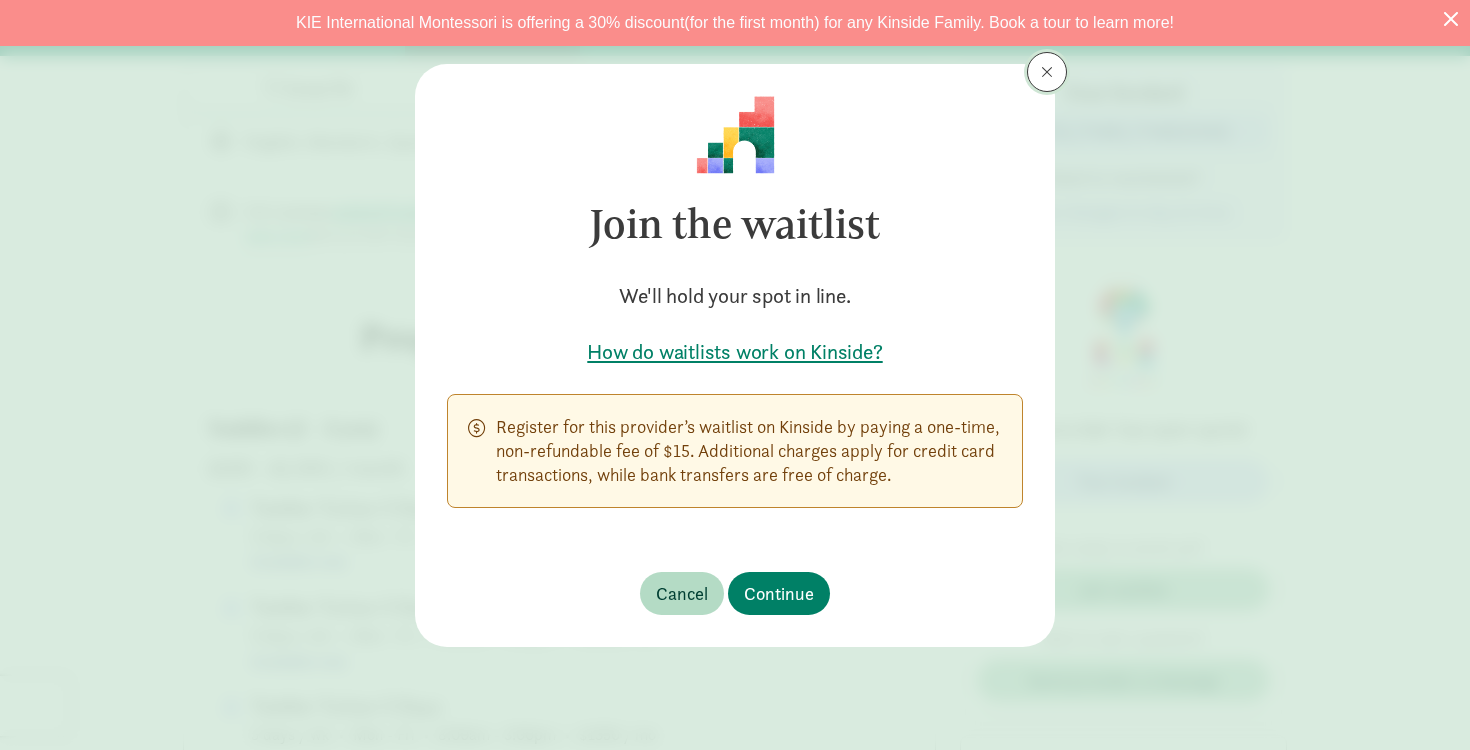 click at bounding box center [1047, 72] 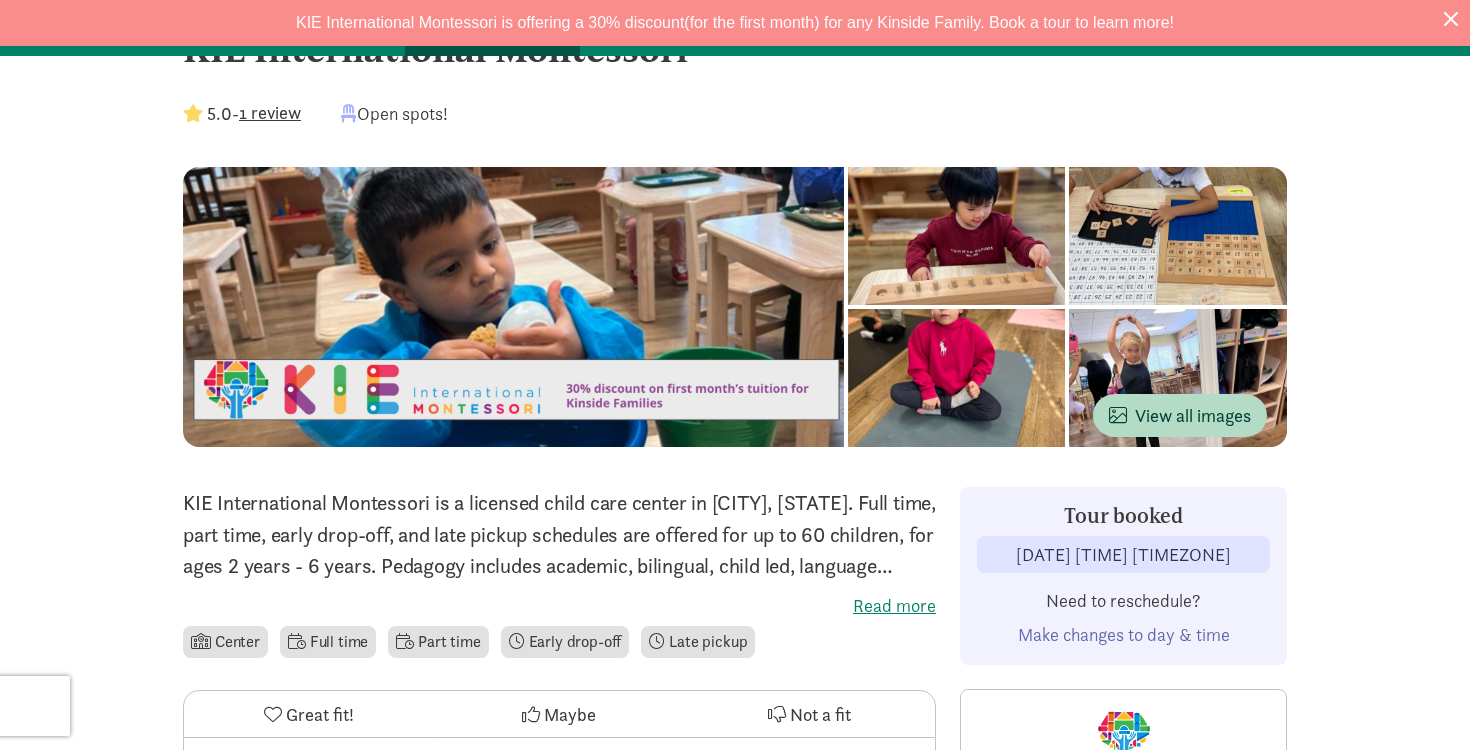 scroll, scrollTop: 0, scrollLeft: 0, axis: both 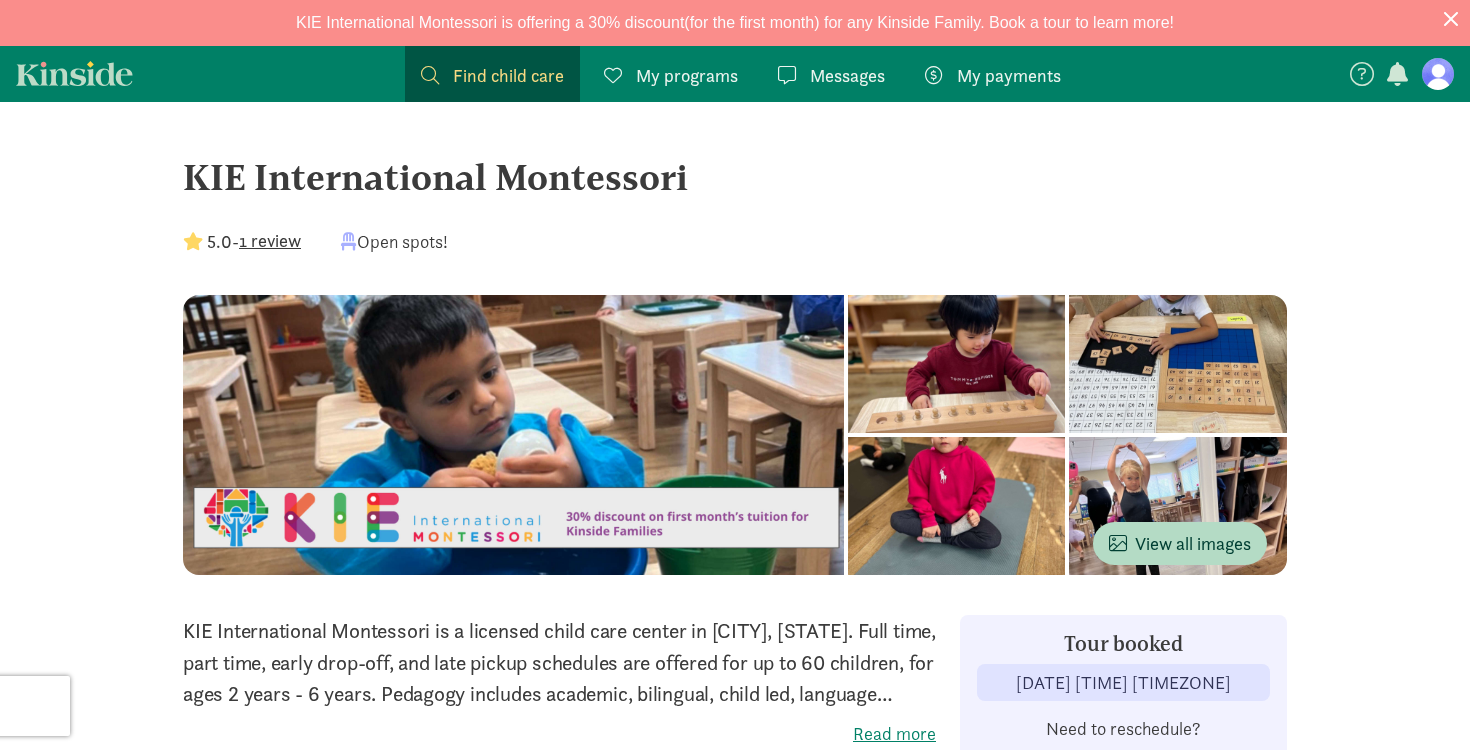 click on "My programs" at bounding box center (687, 75) 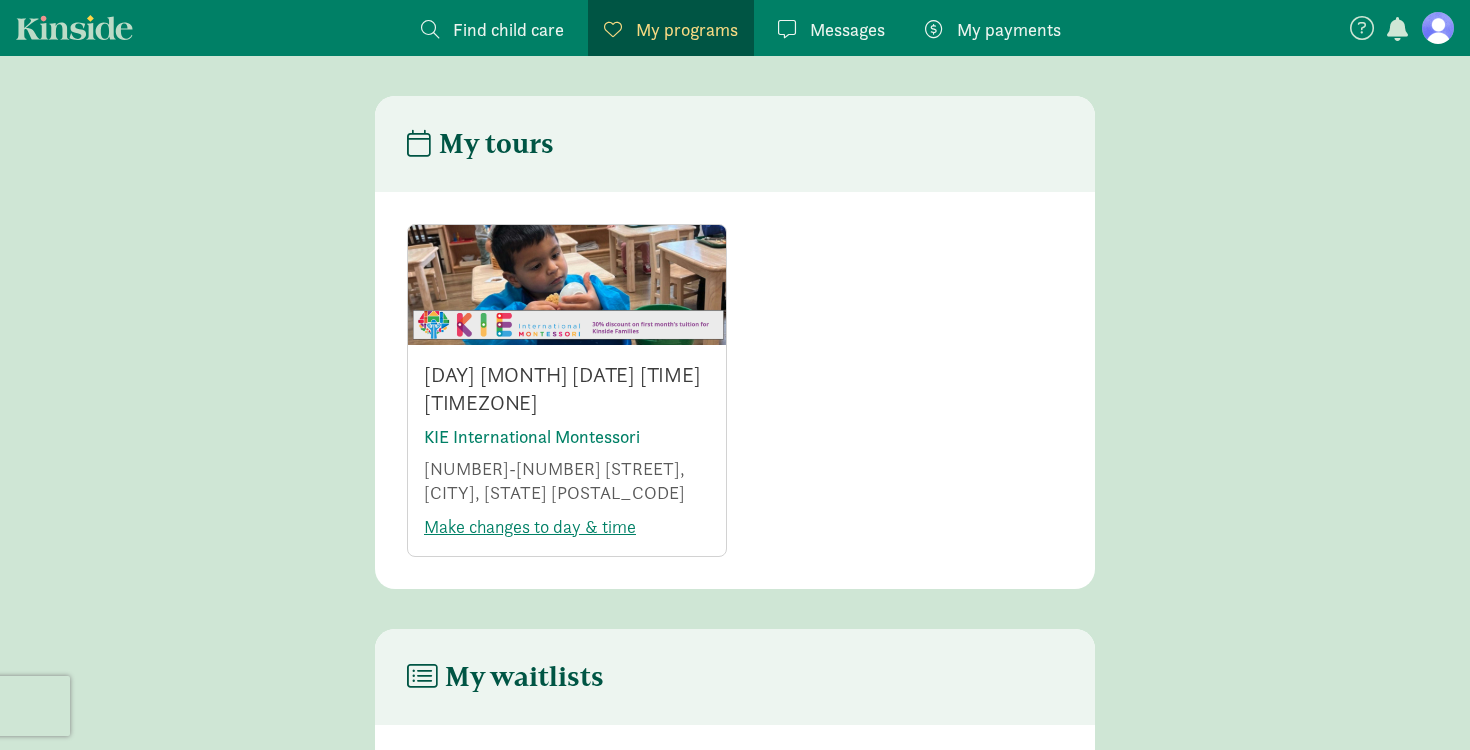 click at bounding box center (1438, 28) 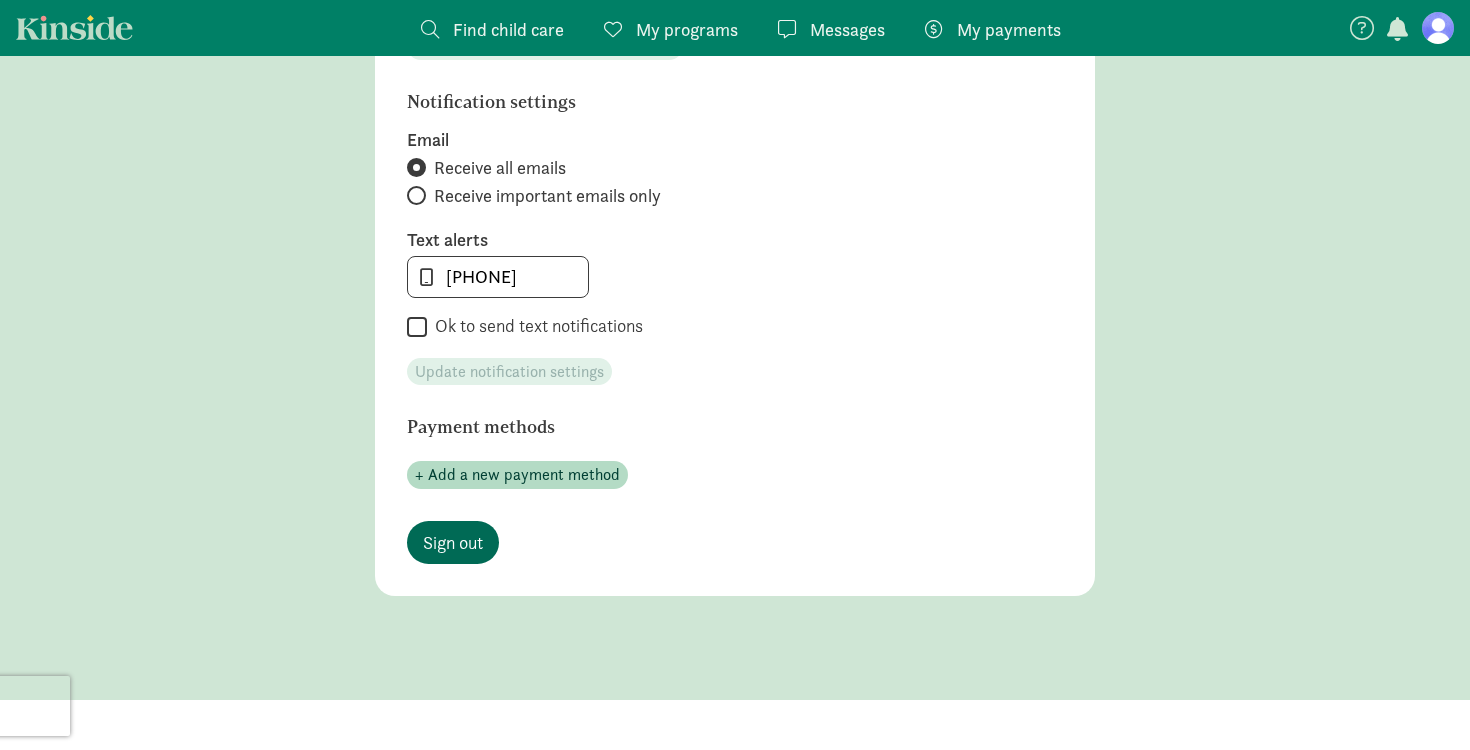 scroll, scrollTop: 0, scrollLeft: 0, axis: both 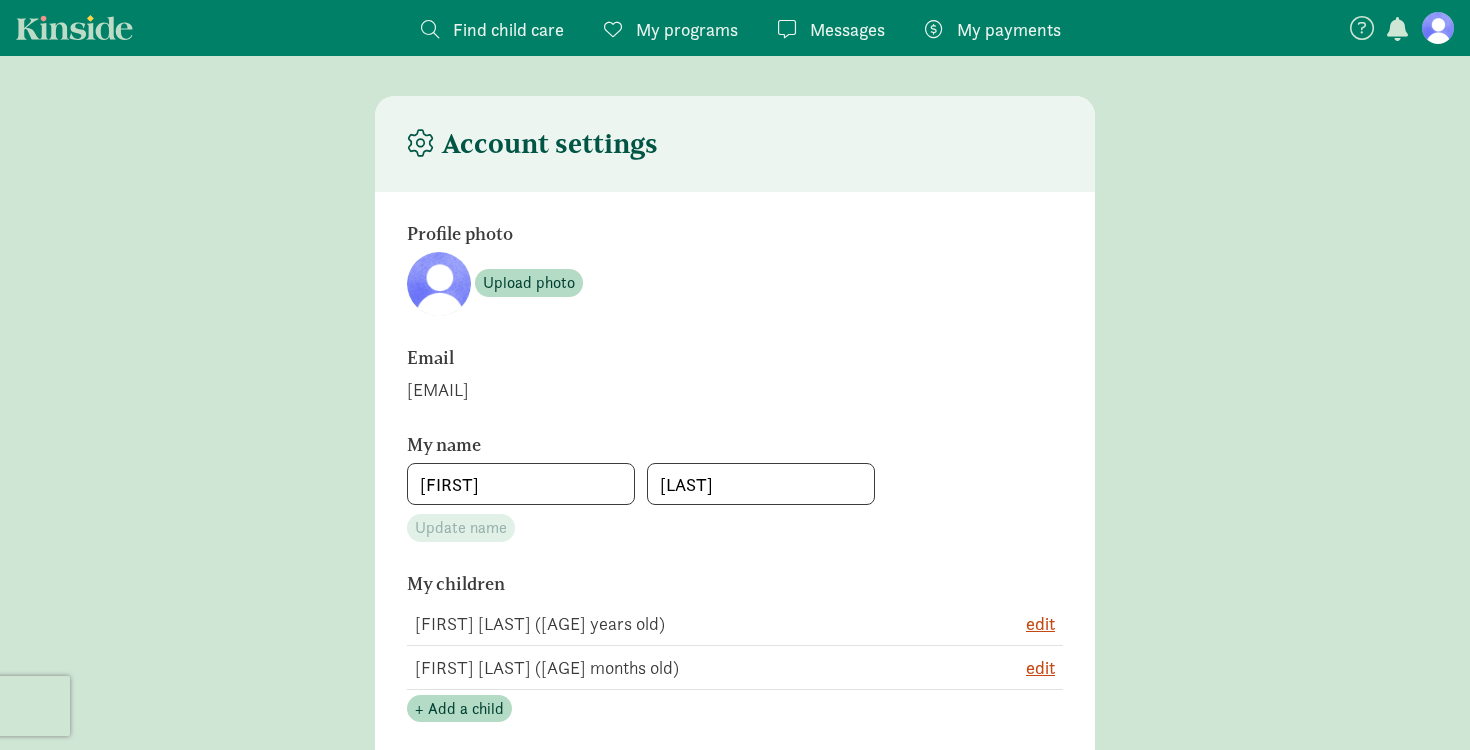 click on "My programs
Programs" at bounding box center (671, 29) 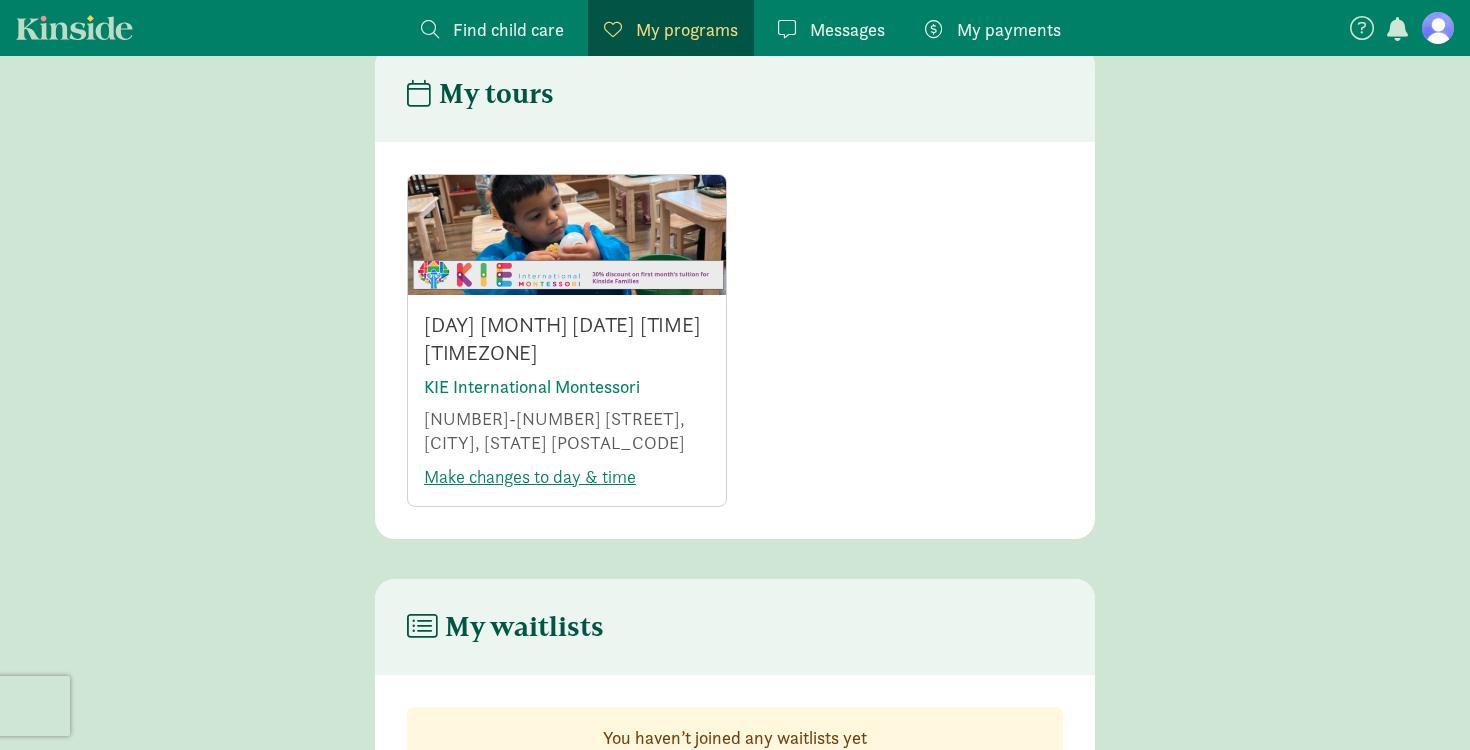 scroll, scrollTop: 0, scrollLeft: 0, axis: both 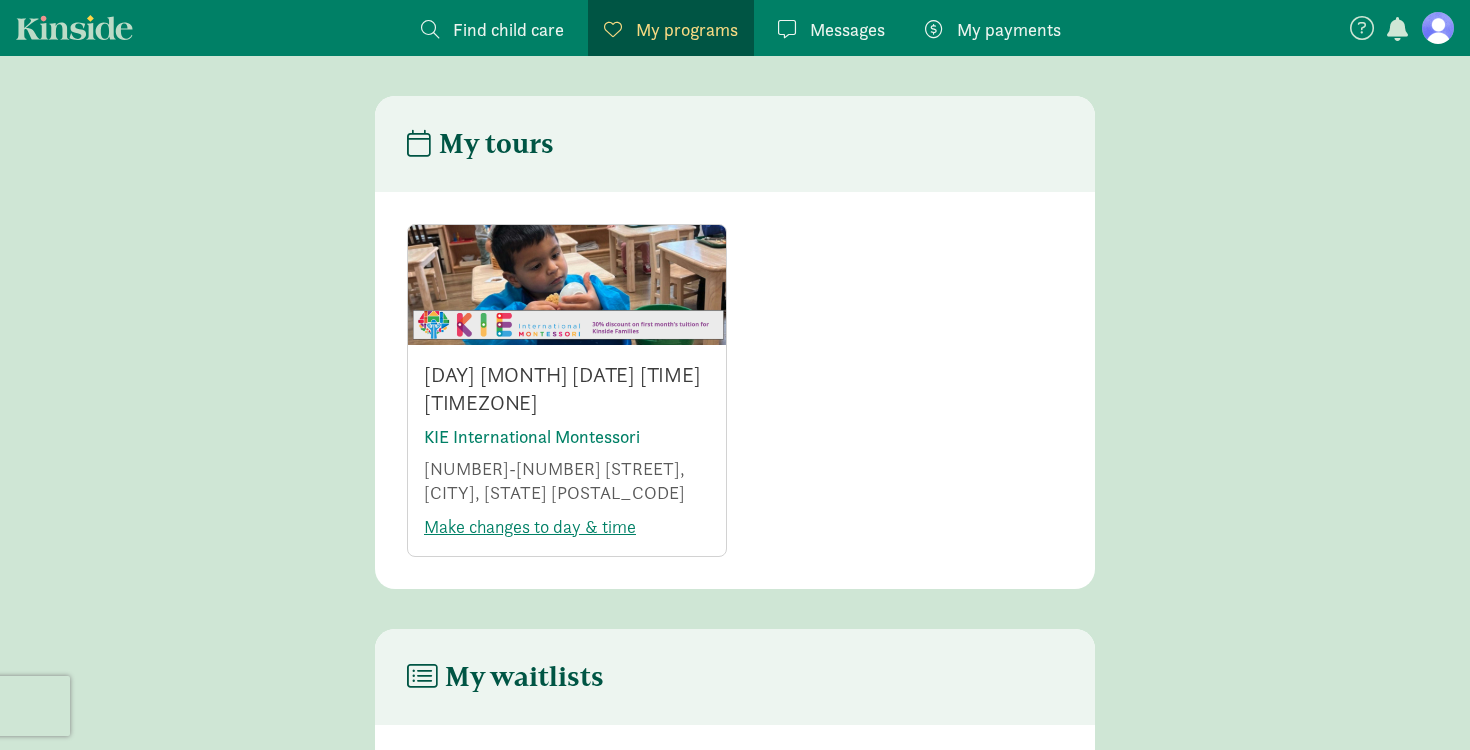 click at bounding box center [1438, 28] 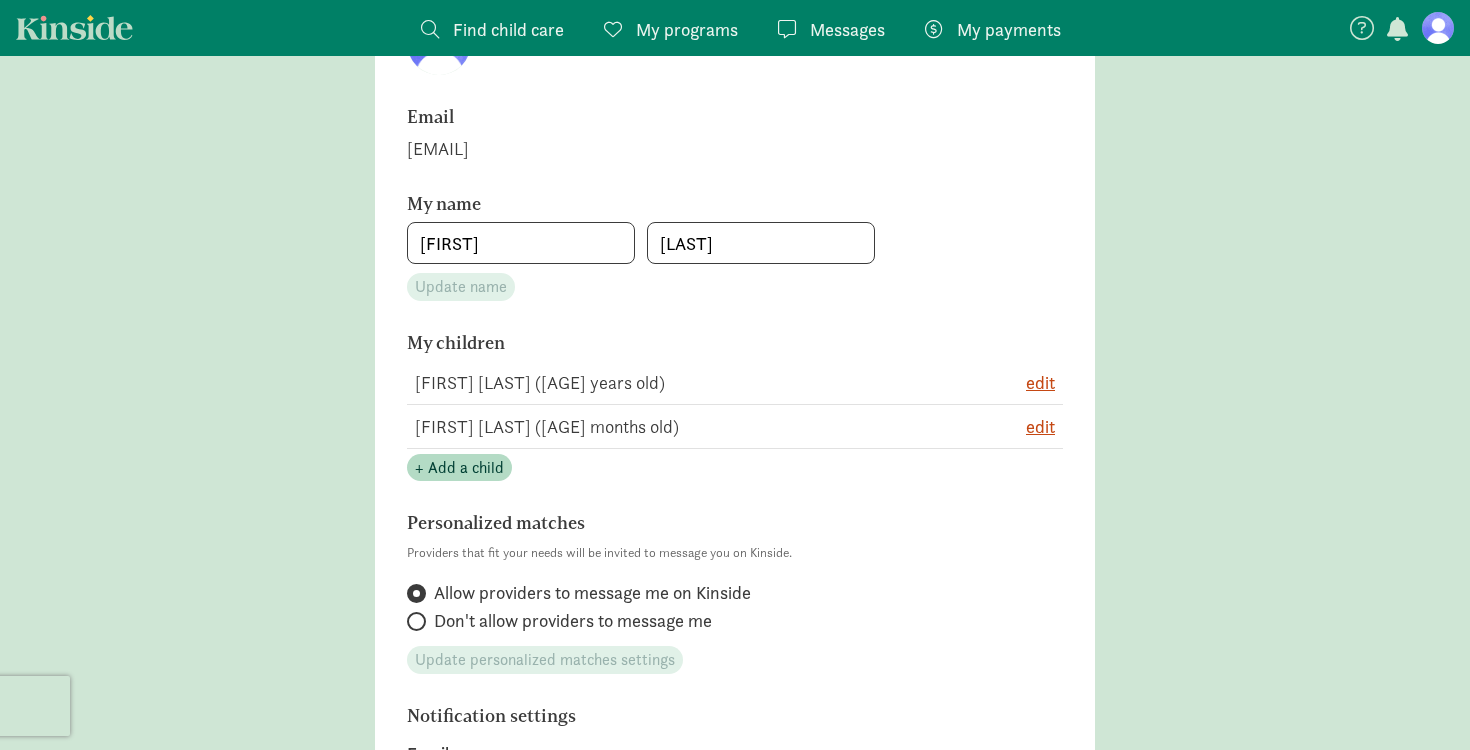 scroll, scrollTop: 0, scrollLeft: 0, axis: both 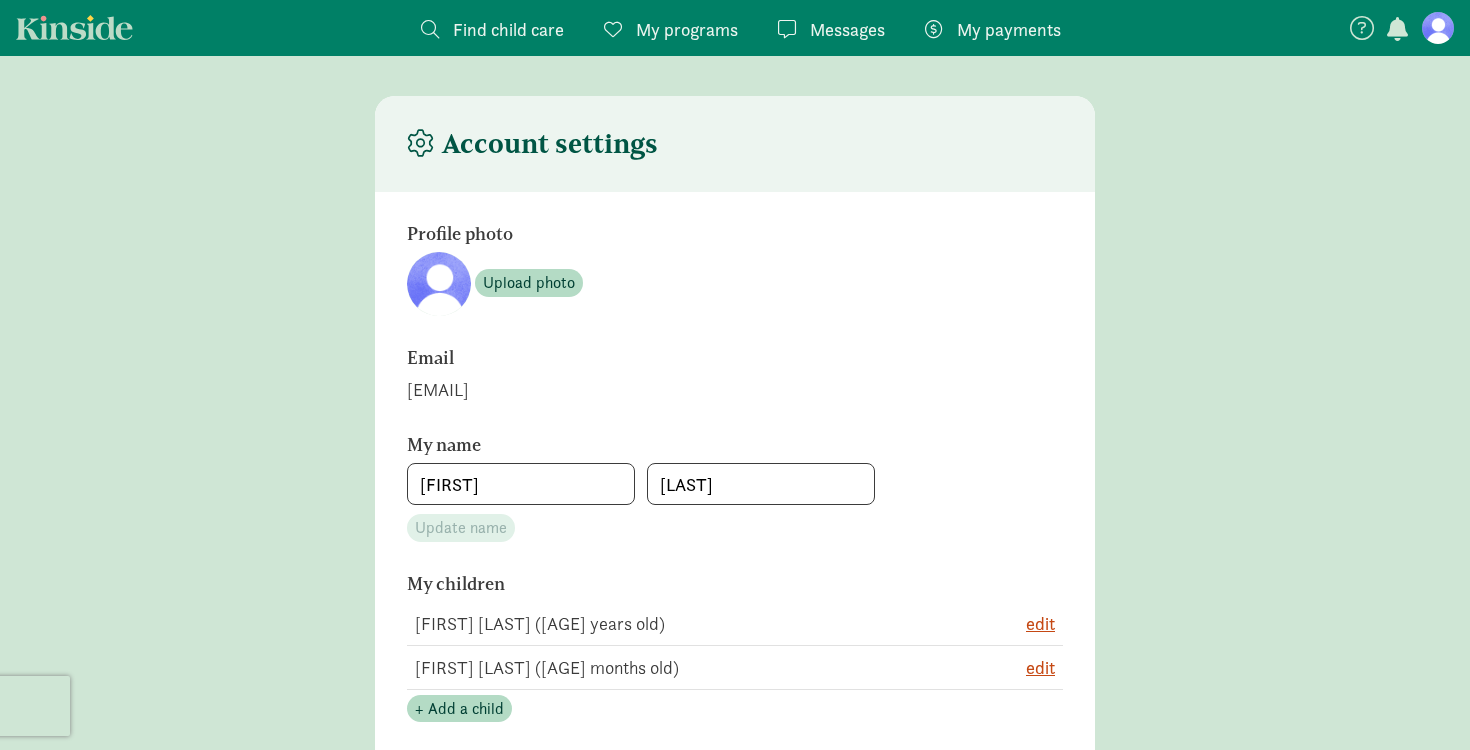 click on "My programs" at bounding box center (687, 29) 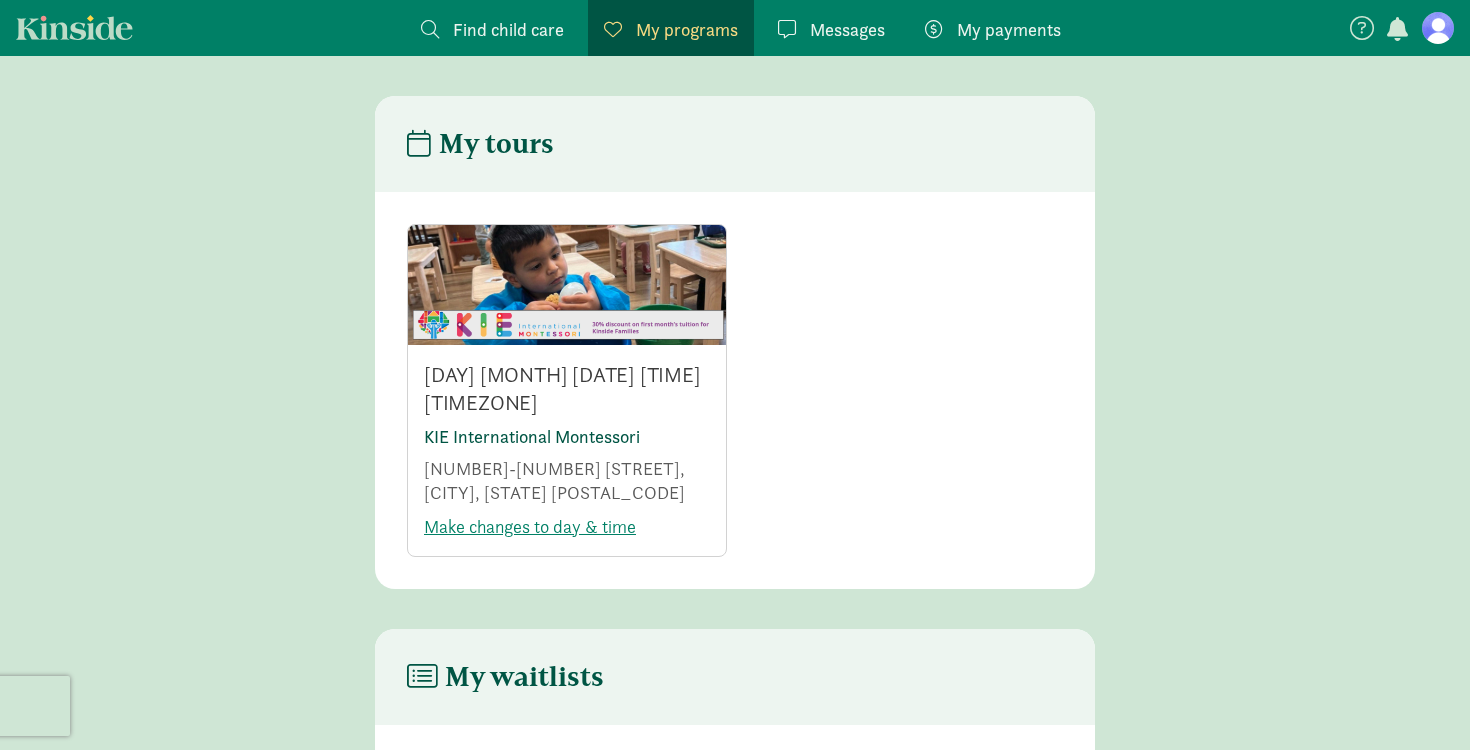 click on "KIE International Montessori" at bounding box center [532, 436] 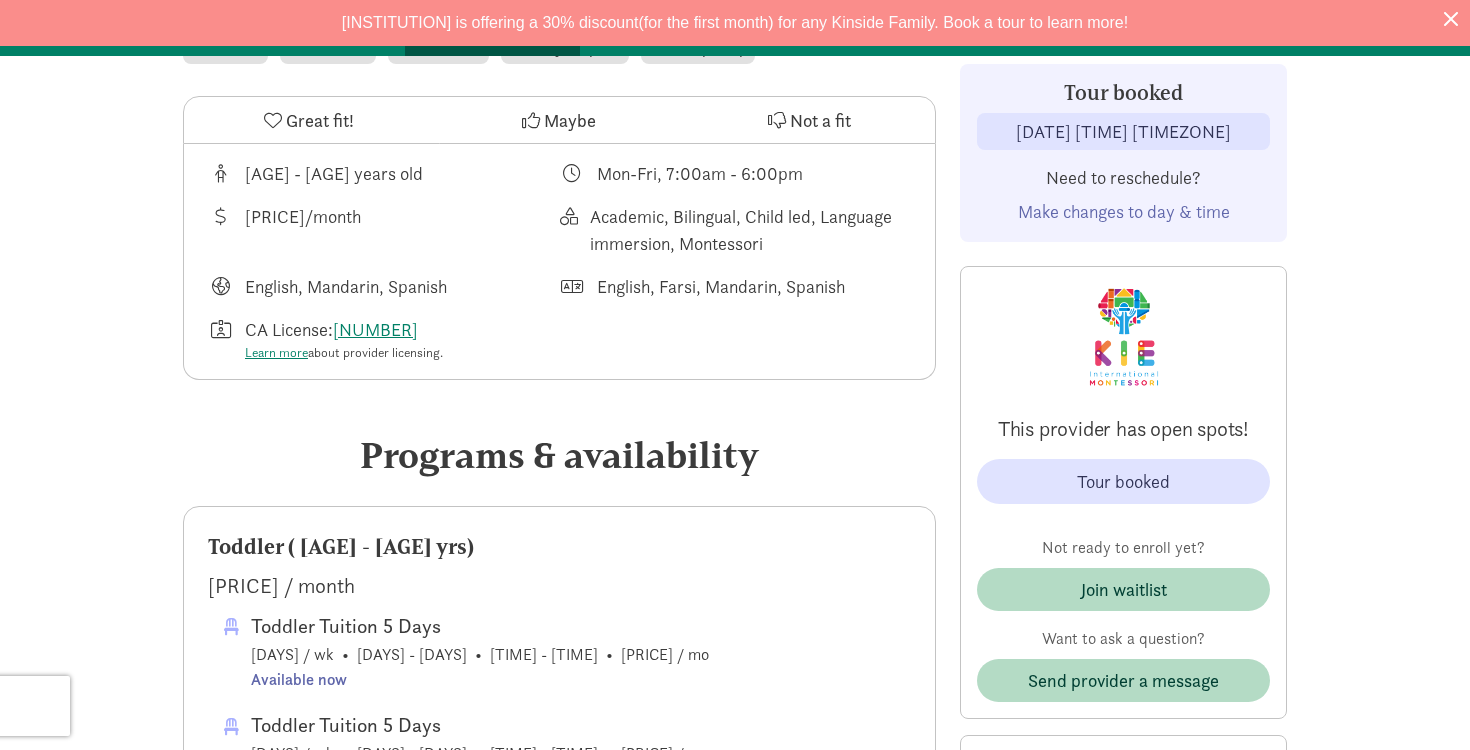 scroll, scrollTop: 0, scrollLeft: 0, axis: both 